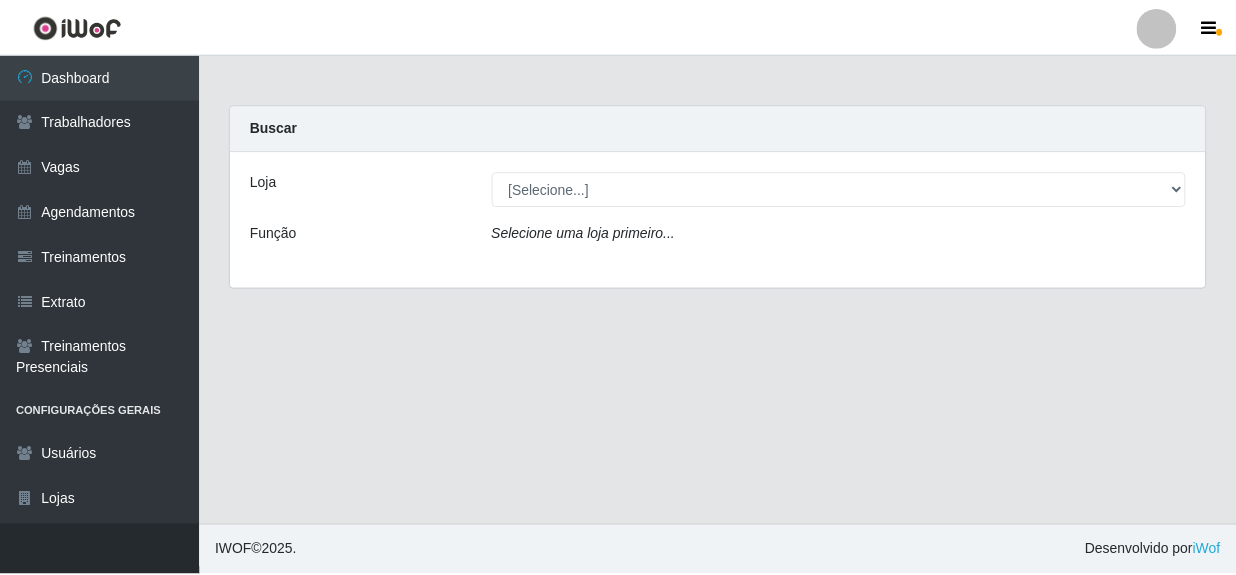 scroll, scrollTop: 0, scrollLeft: 0, axis: both 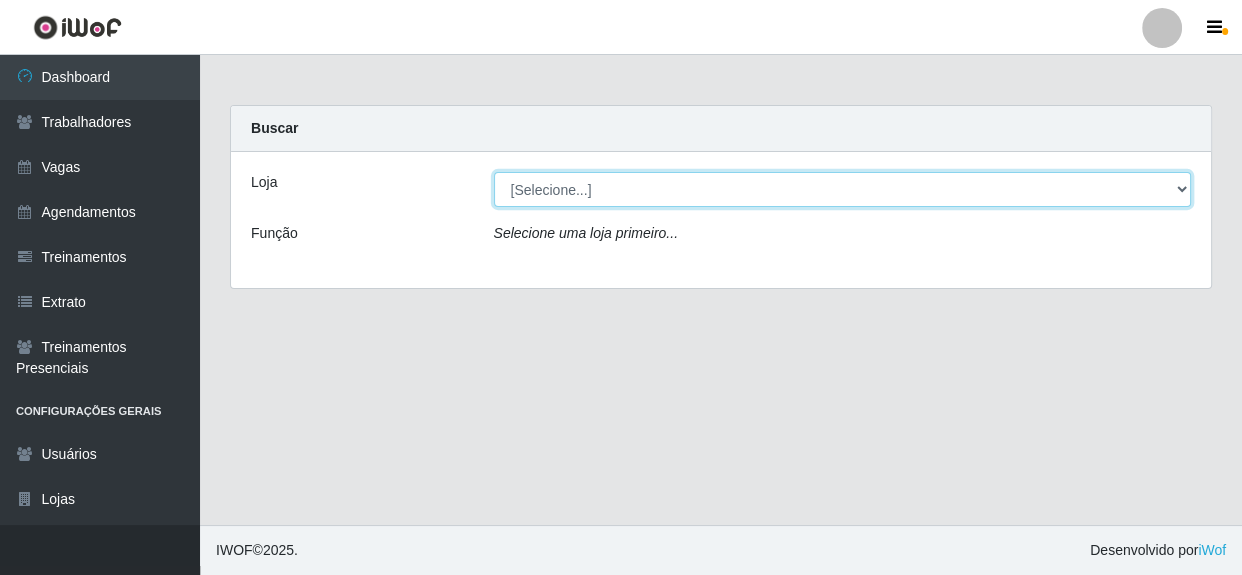 click on "[Selecione...] Rede Compras - CD Logistica" at bounding box center [843, 189] 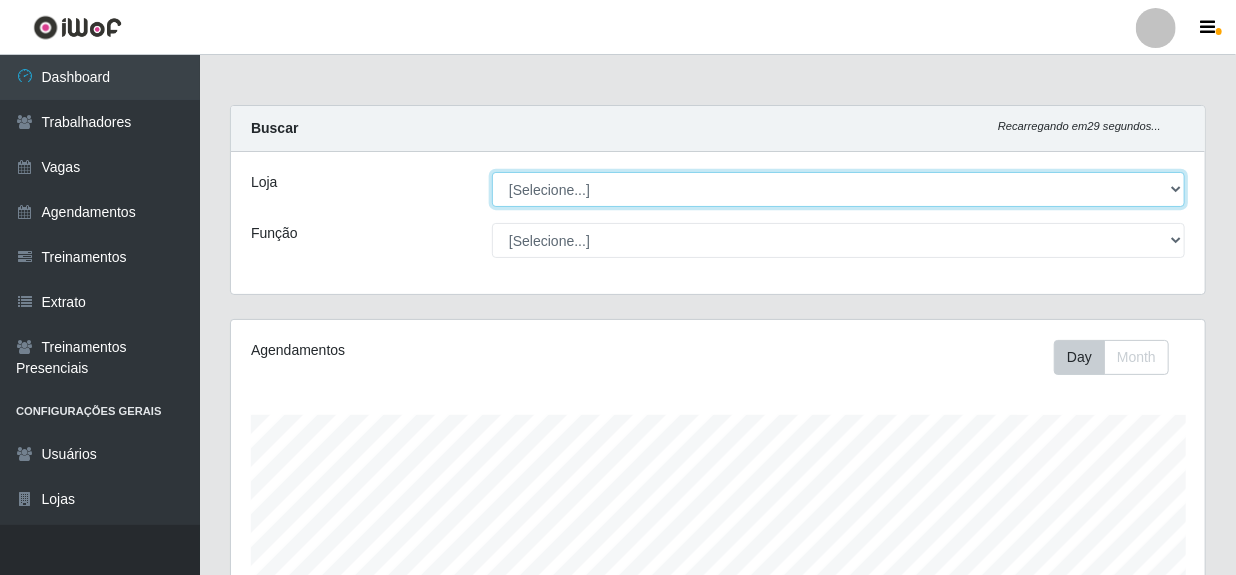 scroll, scrollTop: 999585, scrollLeft: 999025, axis: both 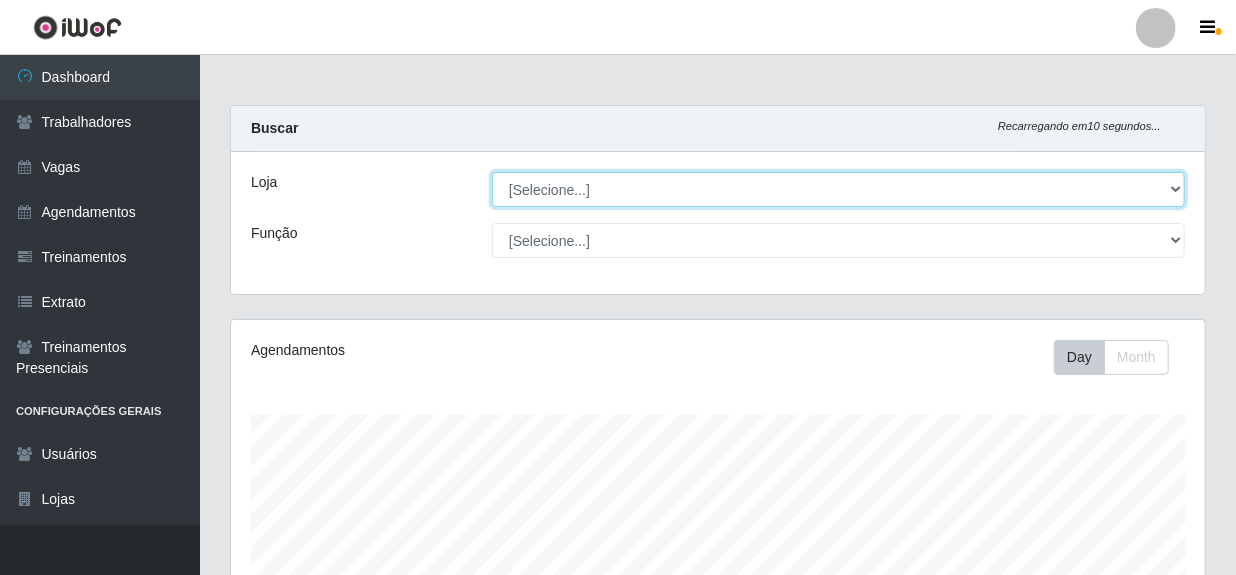 click on "[Selecione...] Rede Compras - CD Logistica" at bounding box center (838, 189) 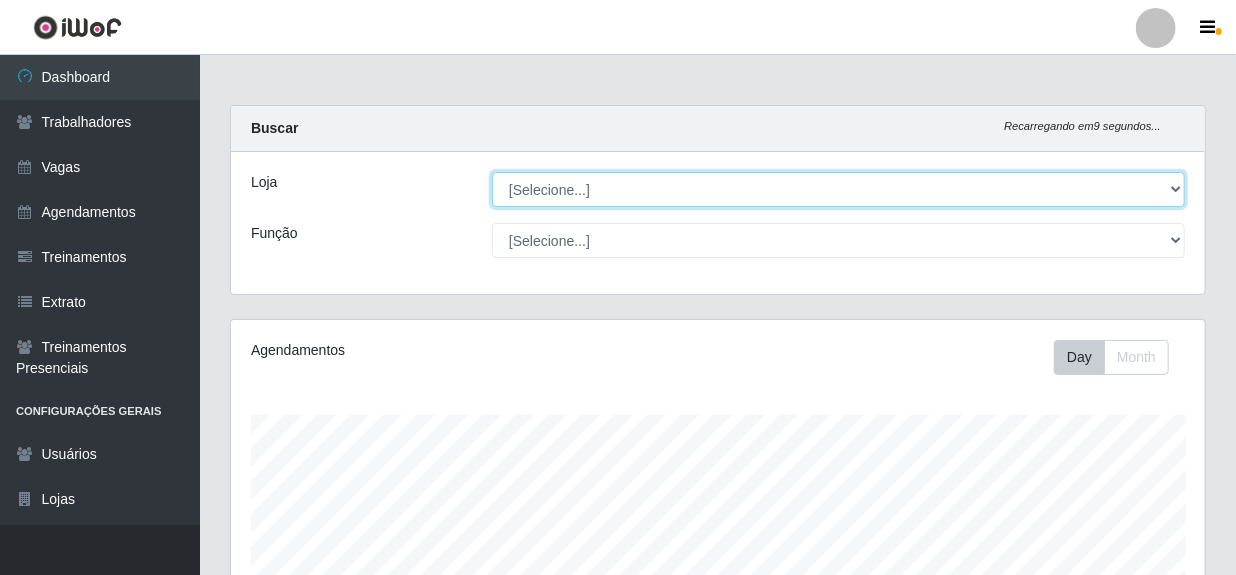 click on "[Selecione...] Rede Compras - CD Logistica" at bounding box center (838, 189) 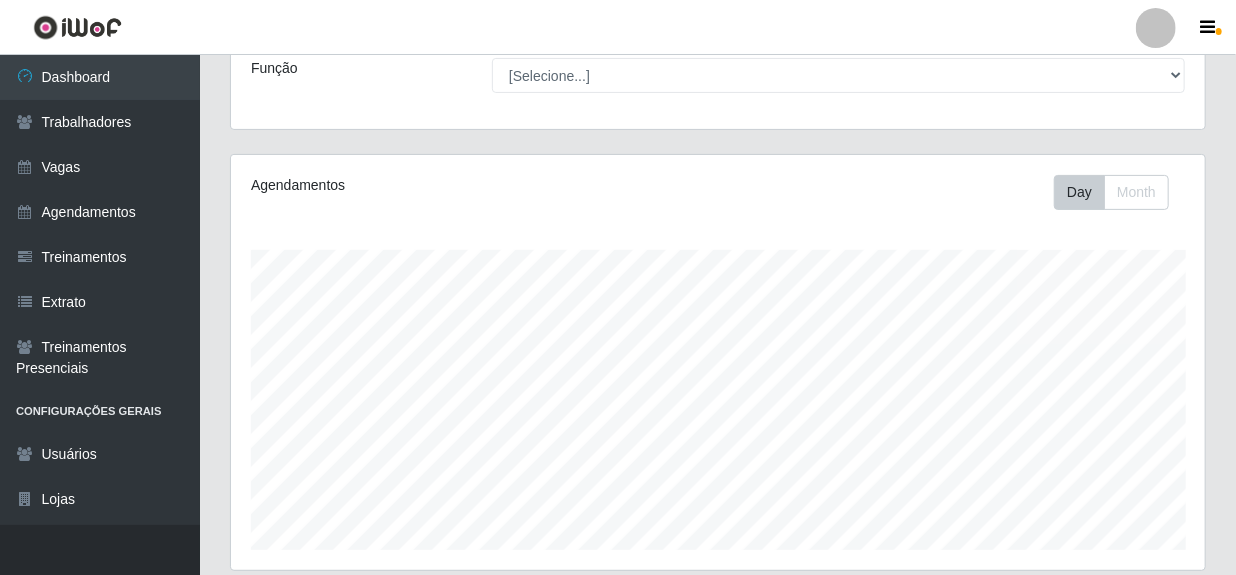 scroll, scrollTop: 122, scrollLeft: 0, axis: vertical 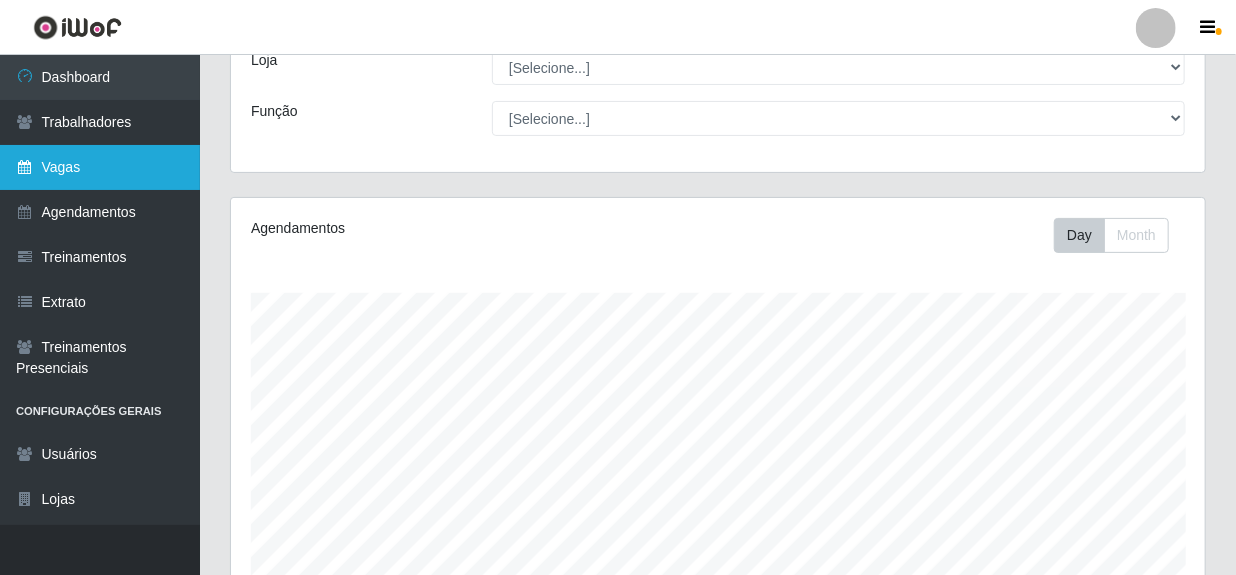 click on "Vagas" at bounding box center [100, 167] 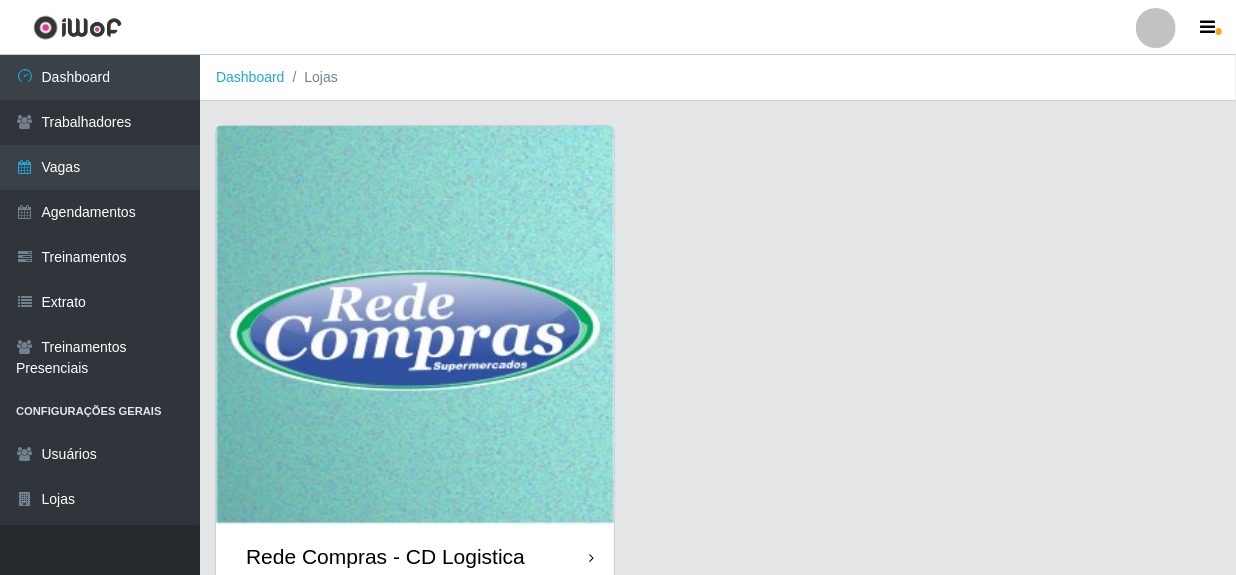 click on "Rede Compras - CD Logistica" at bounding box center [385, 556] 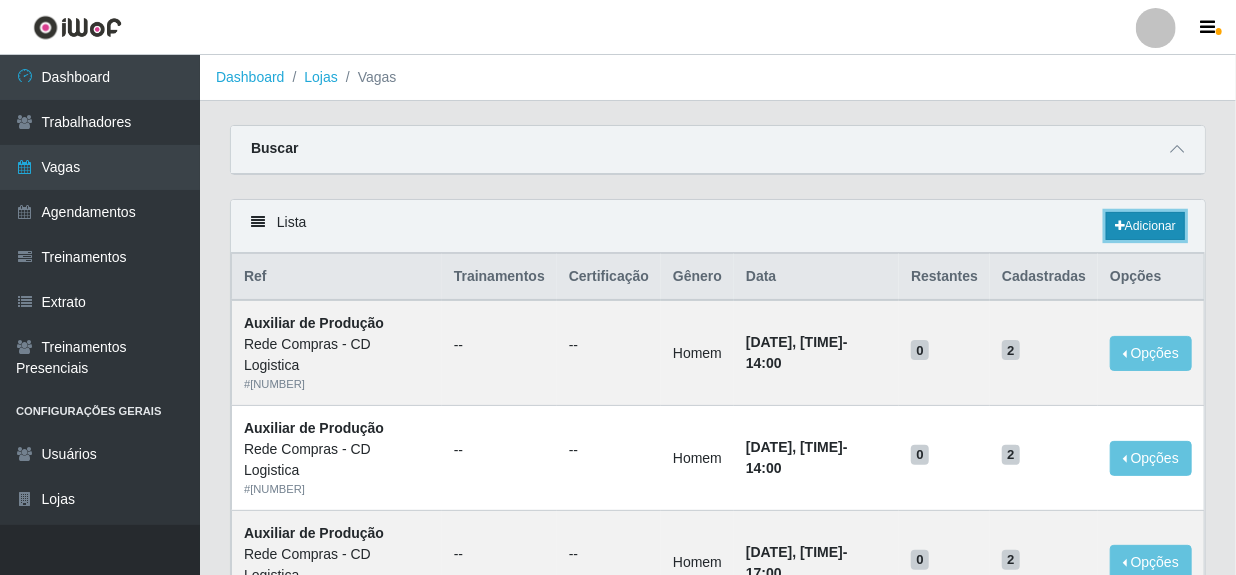click on "Adicionar" at bounding box center (1145, 226) 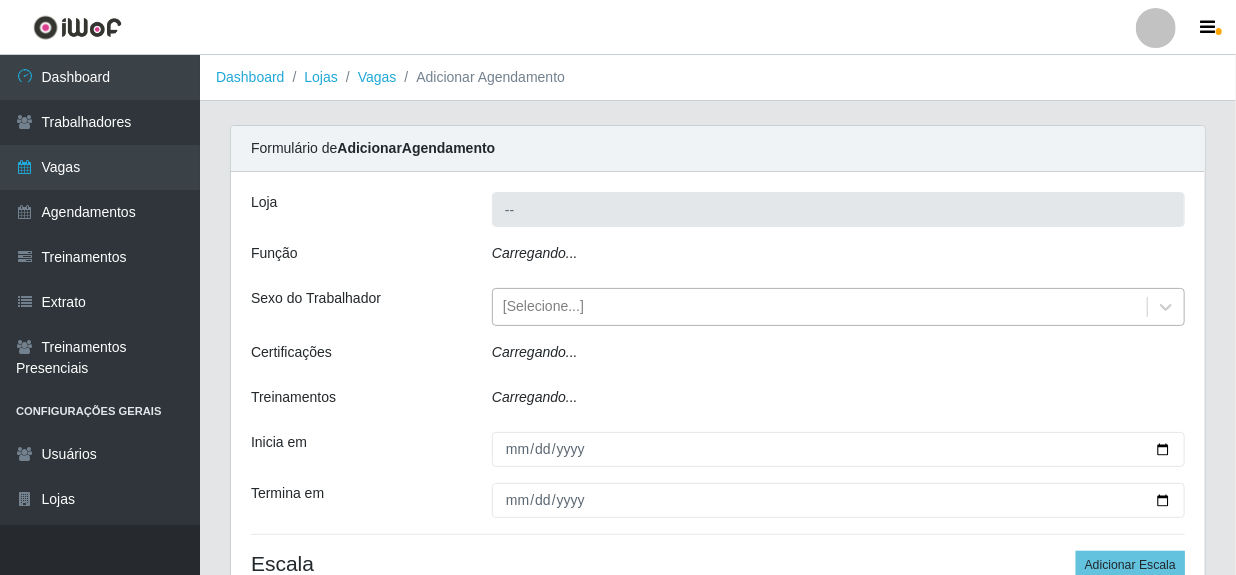 type on "Rede Compras - CD Logistica" 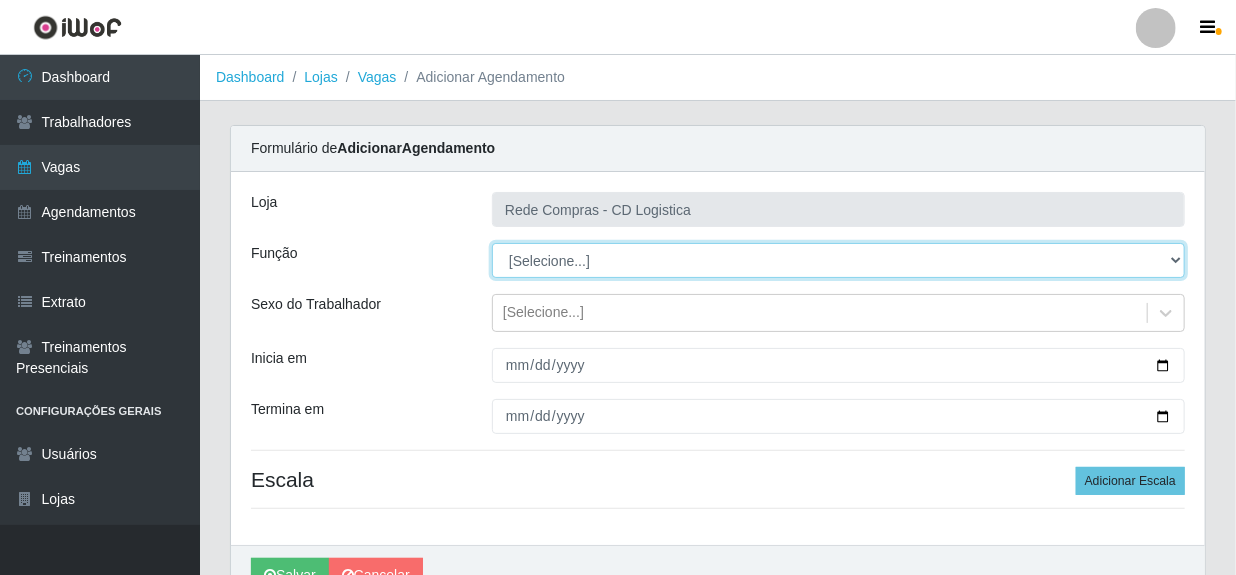click on "[Selecione...] ASG ASG + ASG ++ Auxiliar de Depósito  Auxiliar de Depósito + Auxiliar de Depósito ++ Auxiliar de Produção  Auxiliar de Produção + Auxiliar de Produção ++ Carregador e Descarregador de Caminhão Carregador e Descarregador de Caminhão + Carregador e Descarregador de Caminhão ++" at bounding box center [838, 260] 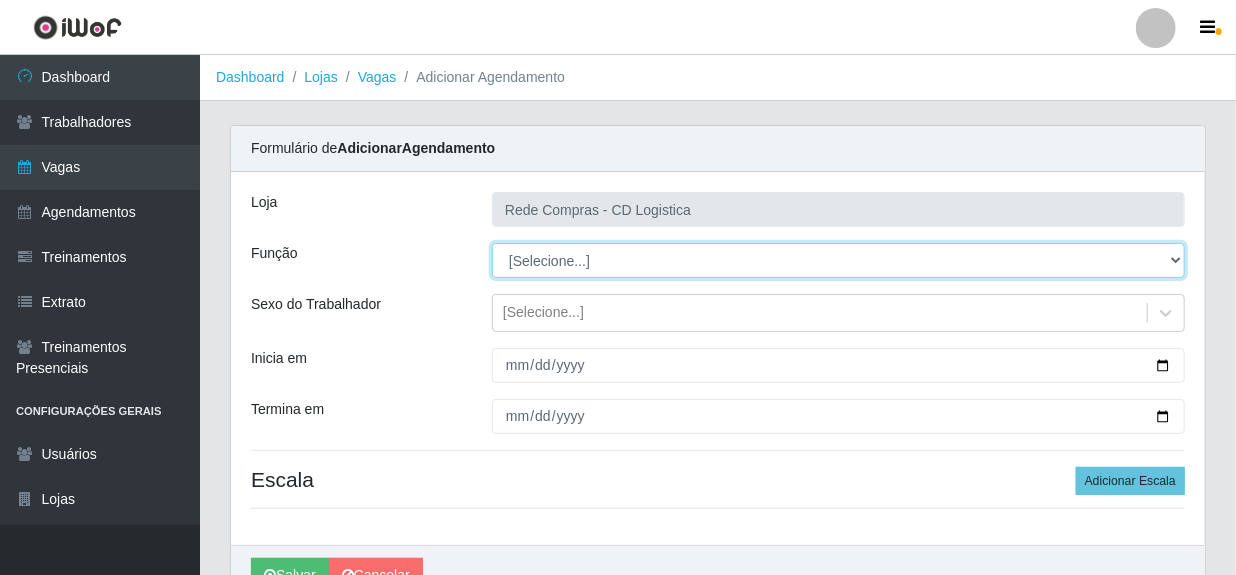 select on "52" 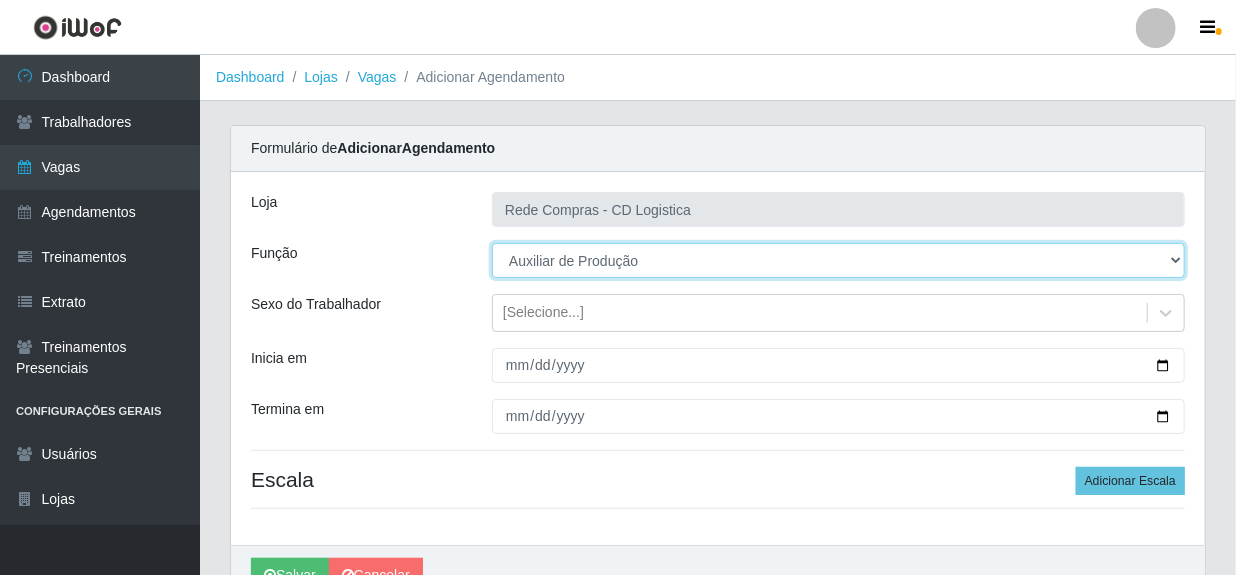 click on "[Selecione...] ASG ASG + ASG ++ Auxiliar de Depósito  Auxiliar de Depósito + Auxiliar de Depósito ++ Auxiliar de Produção  Auxiliar de Produção + Auxiliar de Produção ++ Carregador e Descarregador de Caminhão Carregador e Descarregador de Caminhão + Carregador e Descarregador de Caminhão ++" at bounding box center (838, 260) 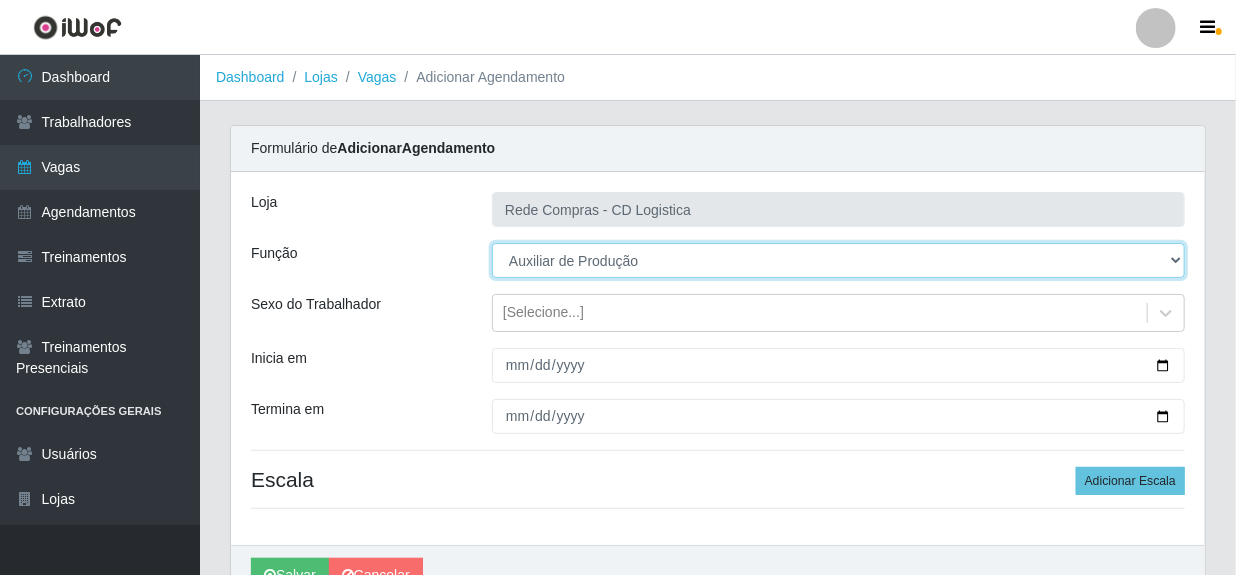 click on "[Selecione...] ASG ASG + ASG ++ Auxiliar de Depósito  Auxiliar de Depósito + Auxiliar de Depósito ++ Auxiliar de Produção  Auxiliar de Produção + Auxiliar de Produção ++ Carregador e Descarregador de Caminhão Carregador e Descarregador de Caminhão + Carregador e Descarregador de Caminhão ++" at bounding box center (838, 260) 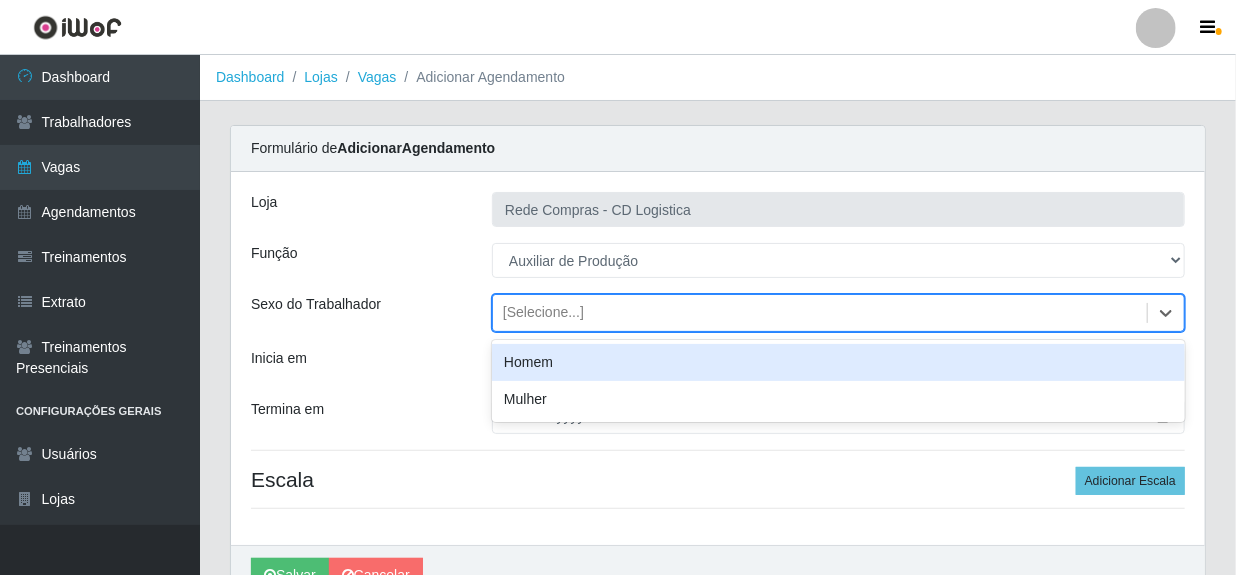 click on "[Selecione...]" at bounding box center (820, 313) 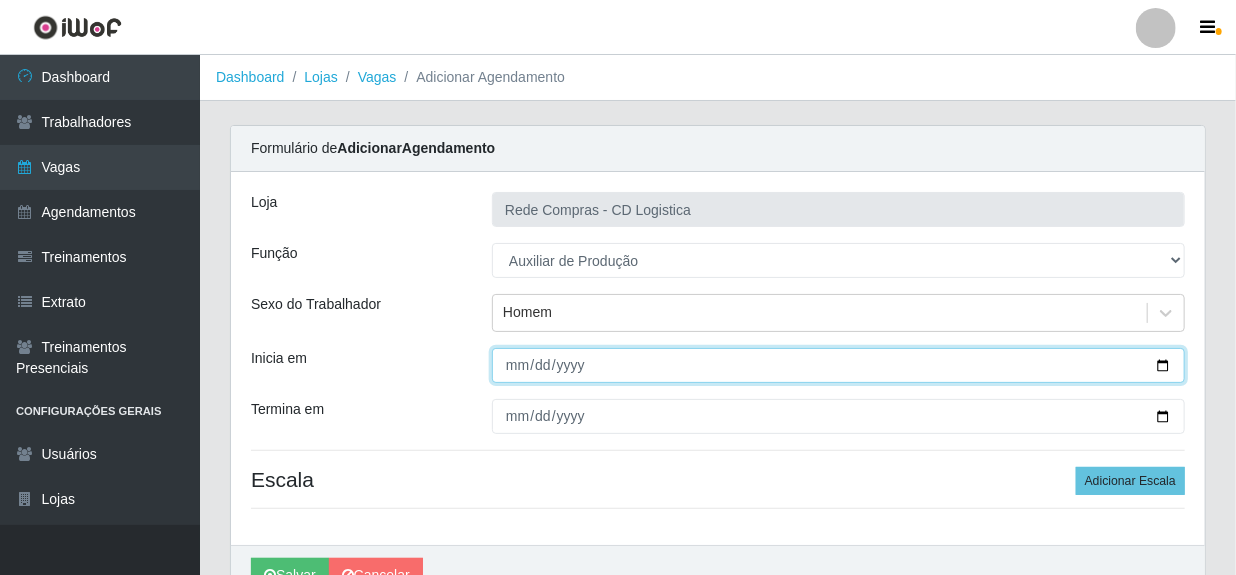 click on "Inicia em" at bounding box center [838, 365] 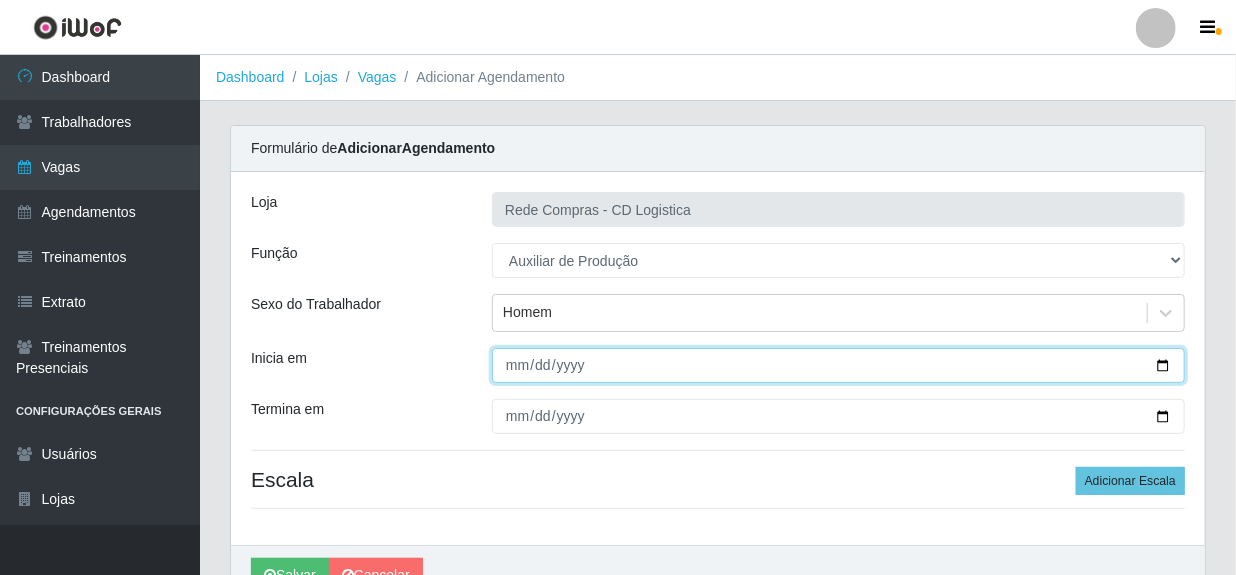 type on "[DATE]" 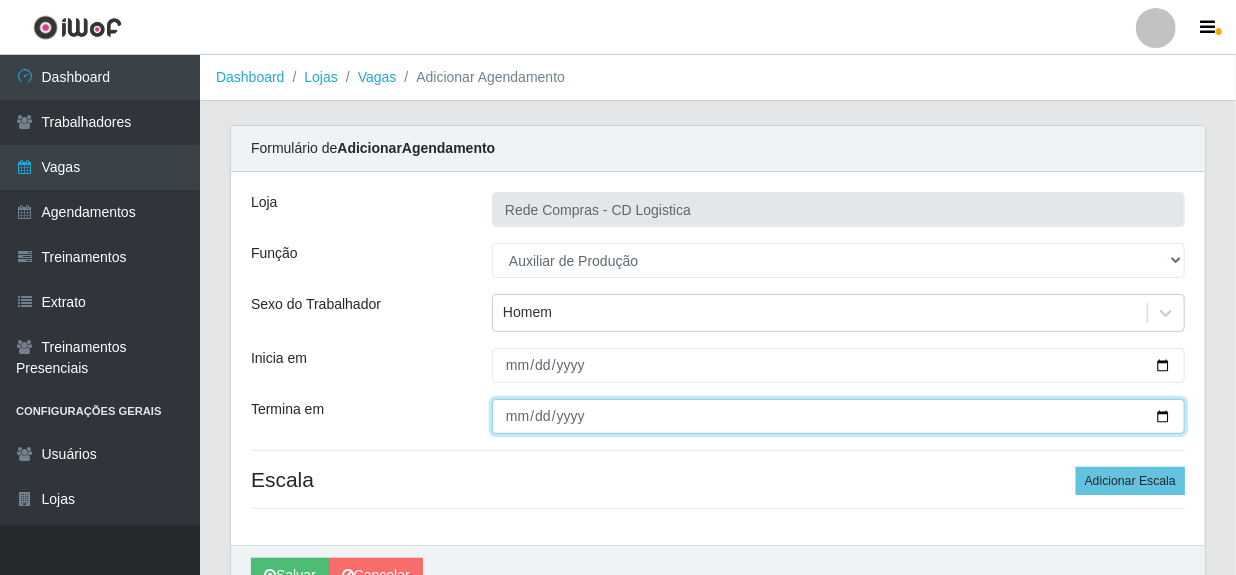 click on "Termina em" at bounding box center [838, 416] 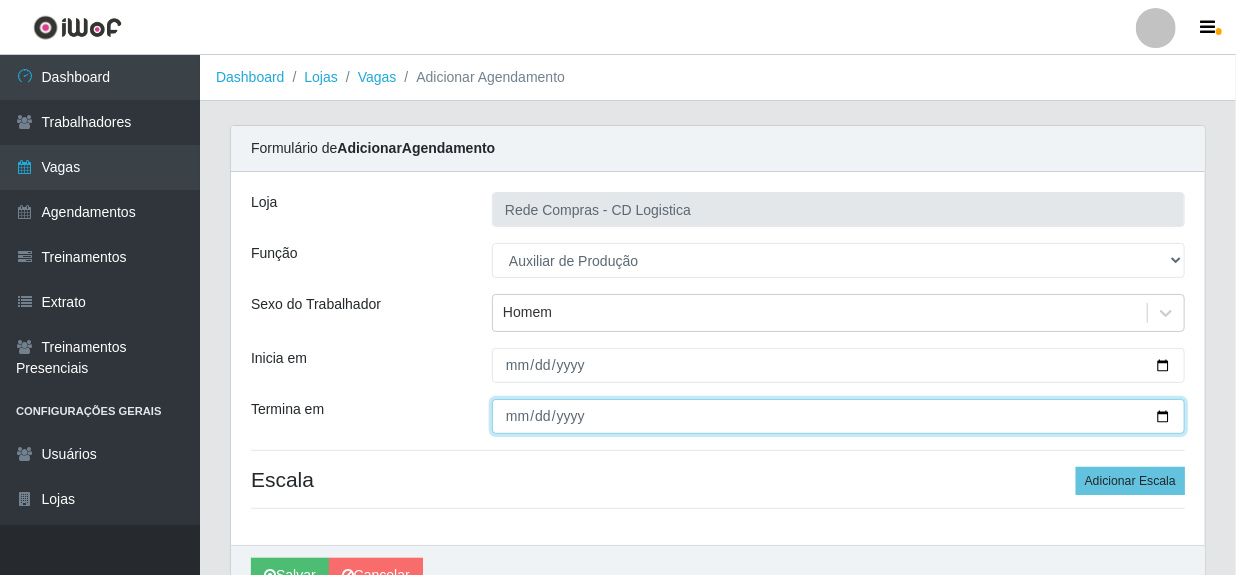type on "[DATE]" 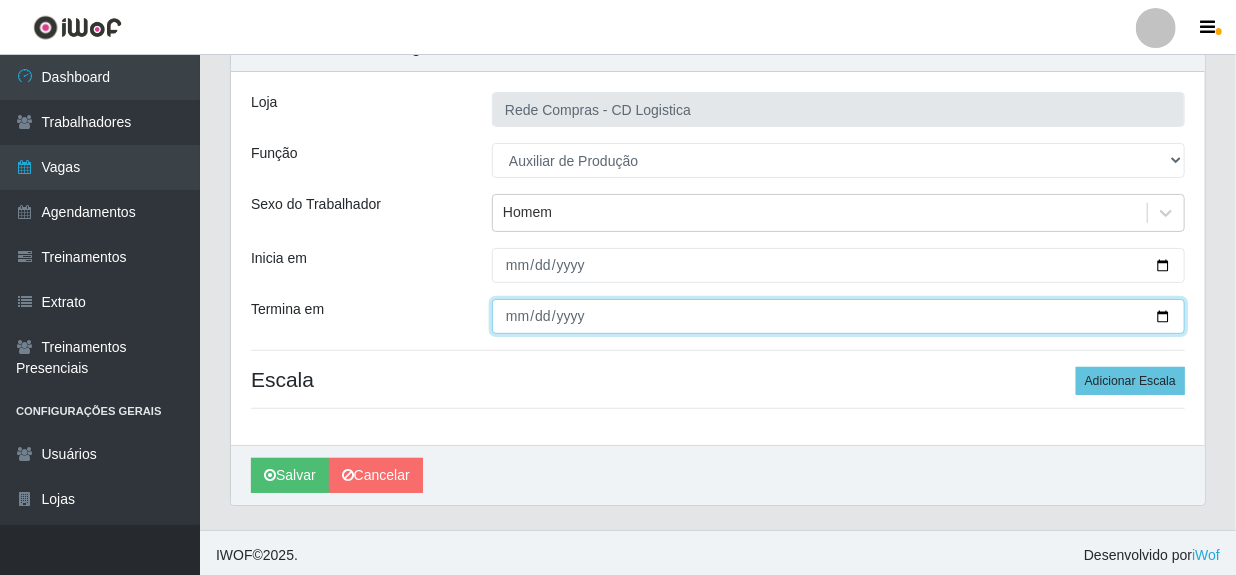 scroll, scrollTop: 103, scrollLeft: 0, axis: vertical 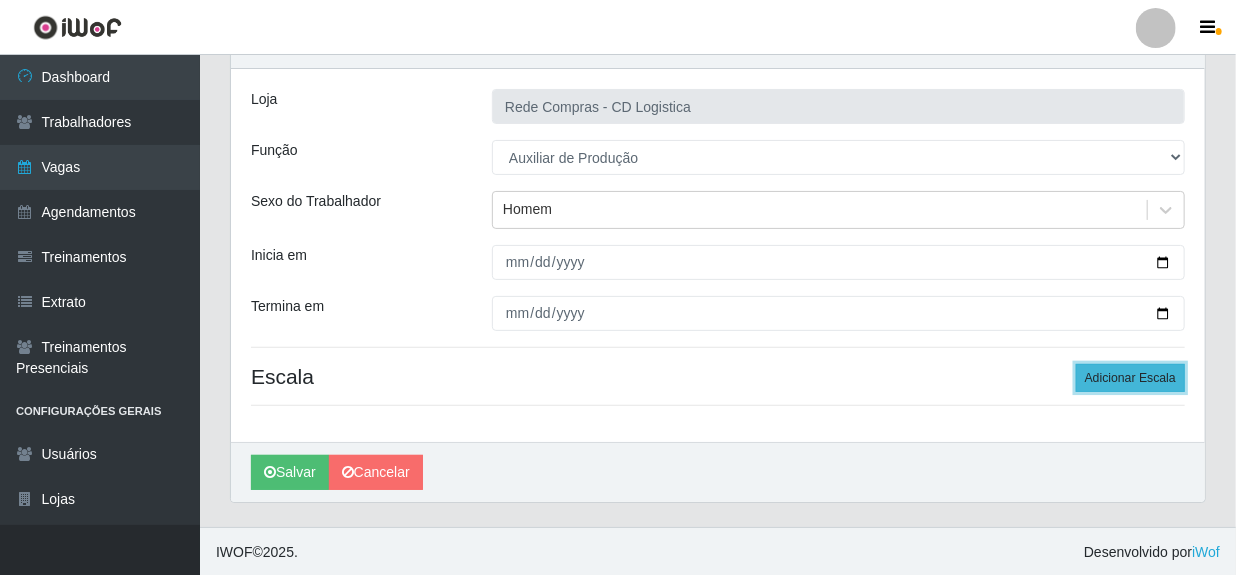 click on "Adicionar Escala" at bounding box center (1130, 378) 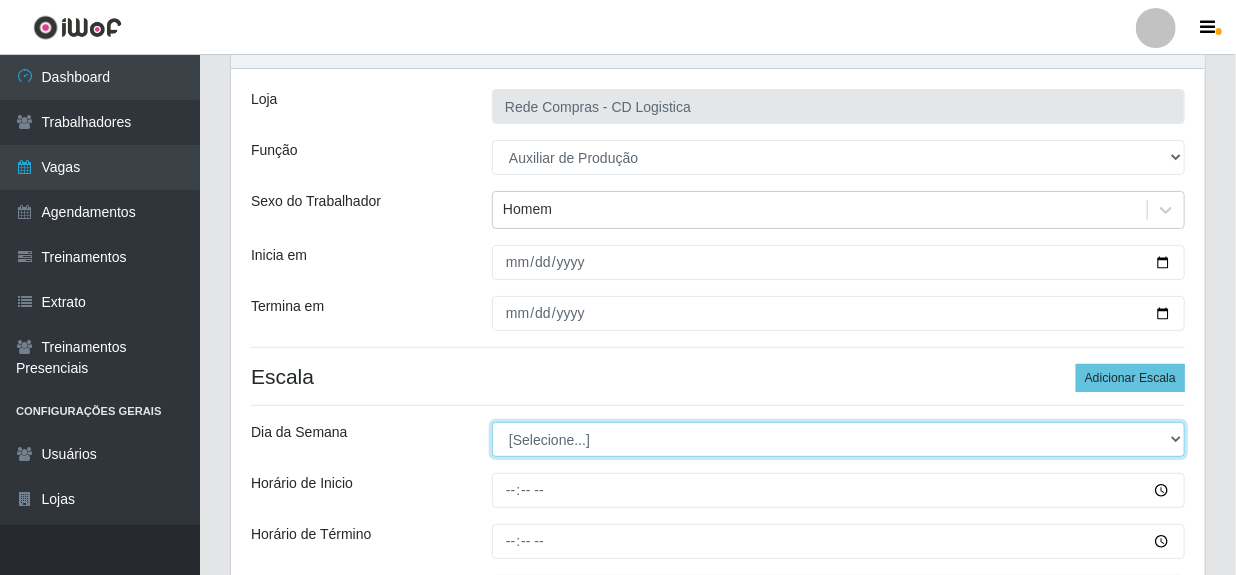 click on "[Selecione...] Segunda Terça Quarta Quinta Sexta Sábado Domingo" at bounding box center [838, 439] 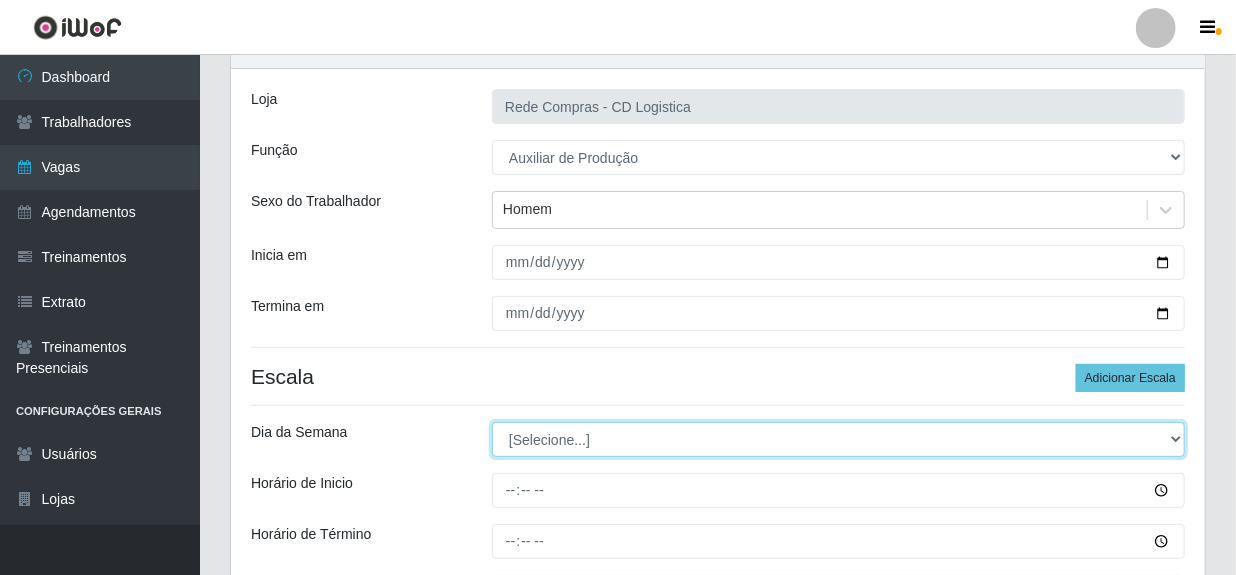 select on "1" 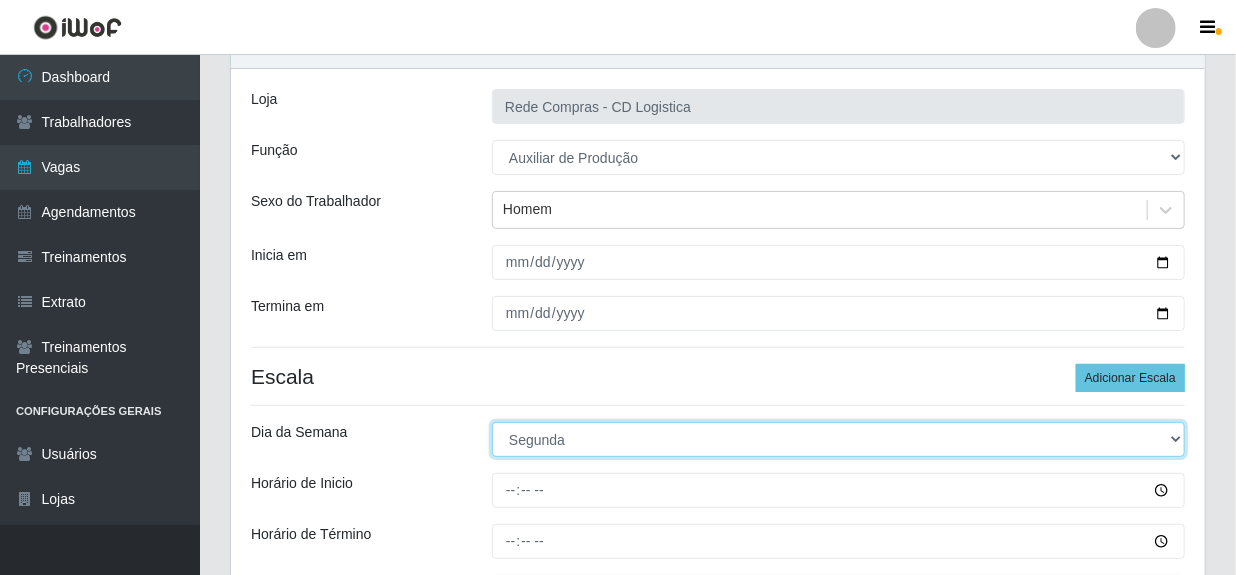 click on "[Selecione...] Segunda Terça Quarta Quinta Sexta Sábado Domingo" at bounding box center [838, 439] 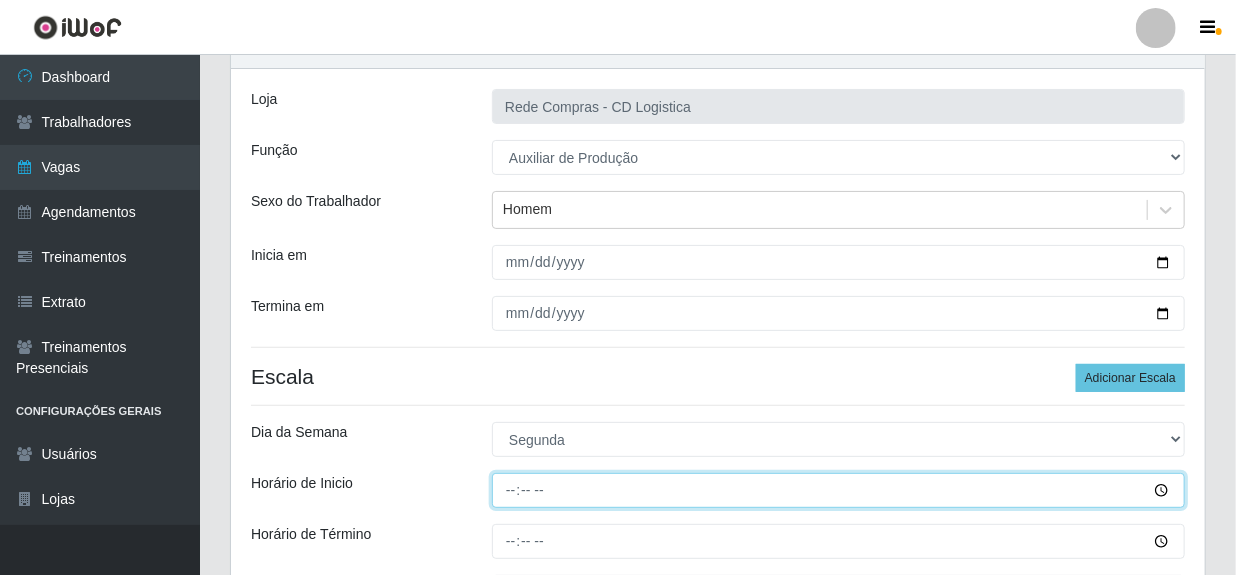 click on "Horário de Inicio" at bounding box center (838, 490) 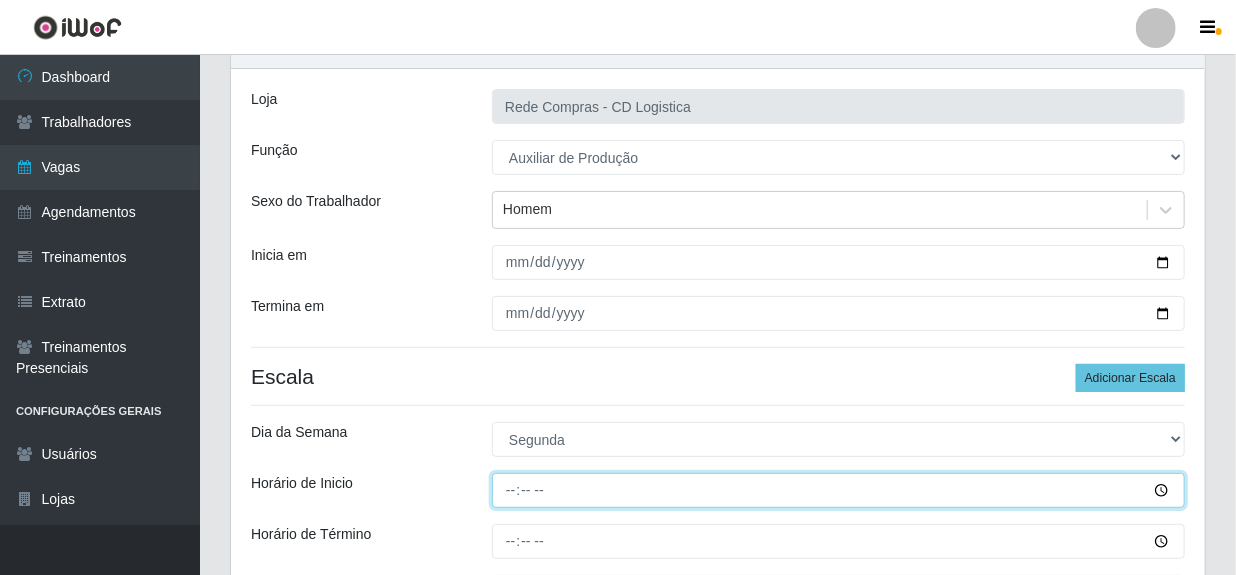 type on "08:00" 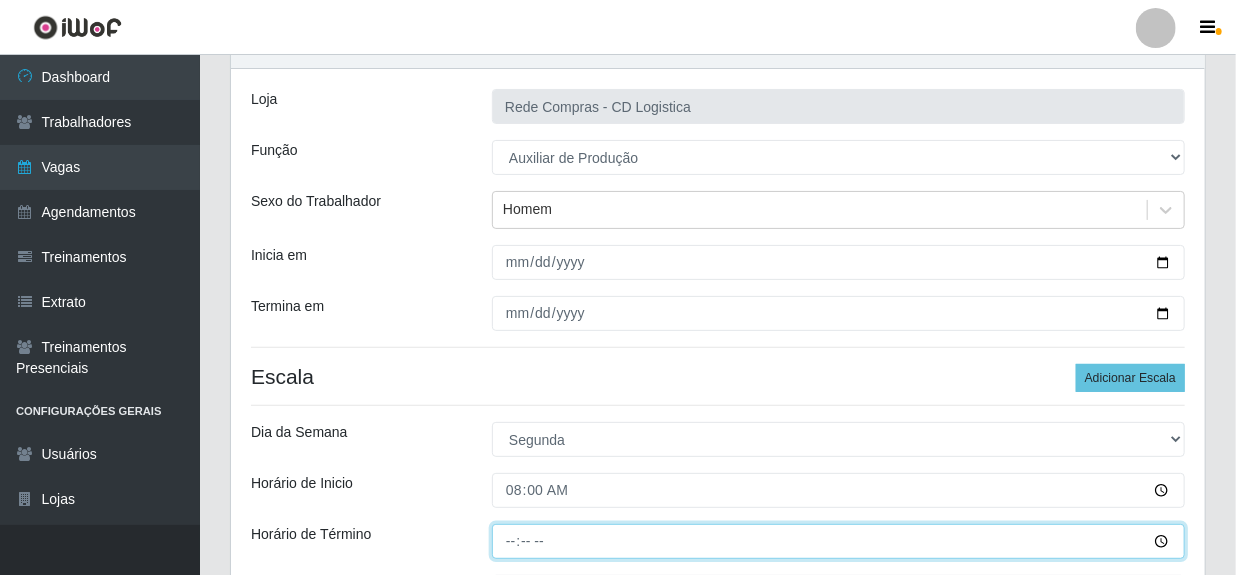 click on "Horário de Término" at bounding box center (838, 541) 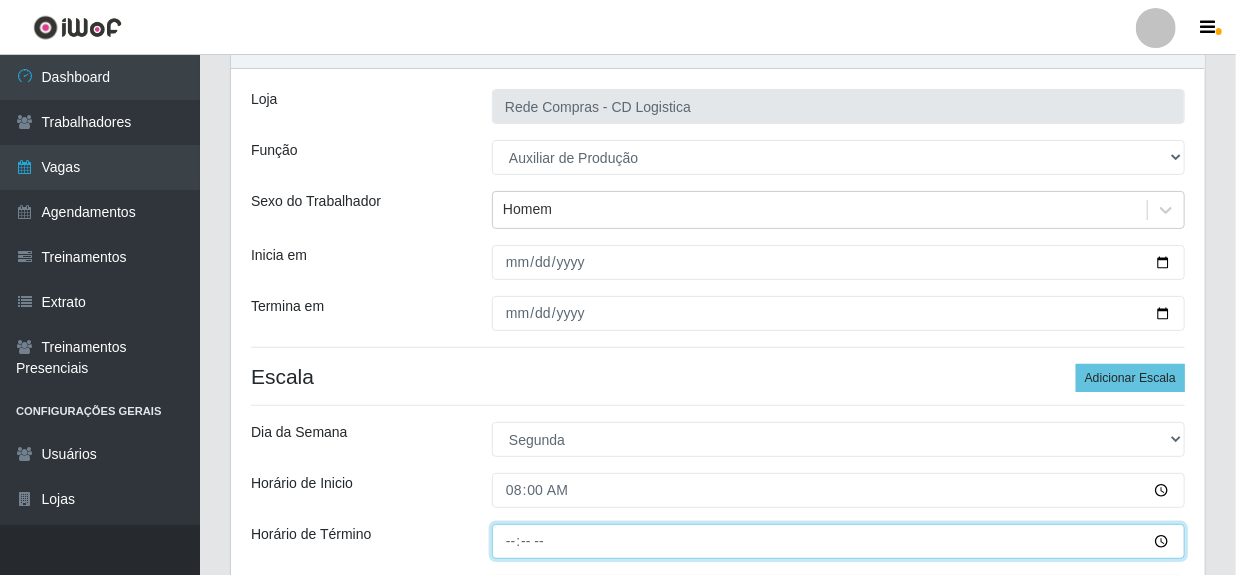 type on "14:00" 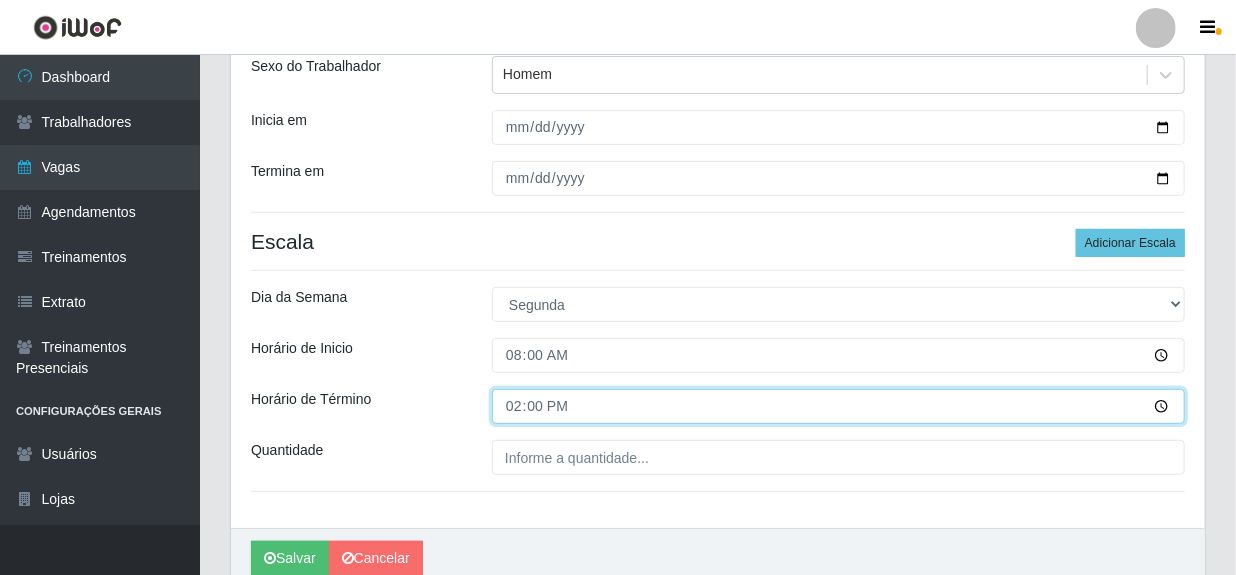 scroll, scrollTop: 285, scrollLeft: 0, axis: vertical 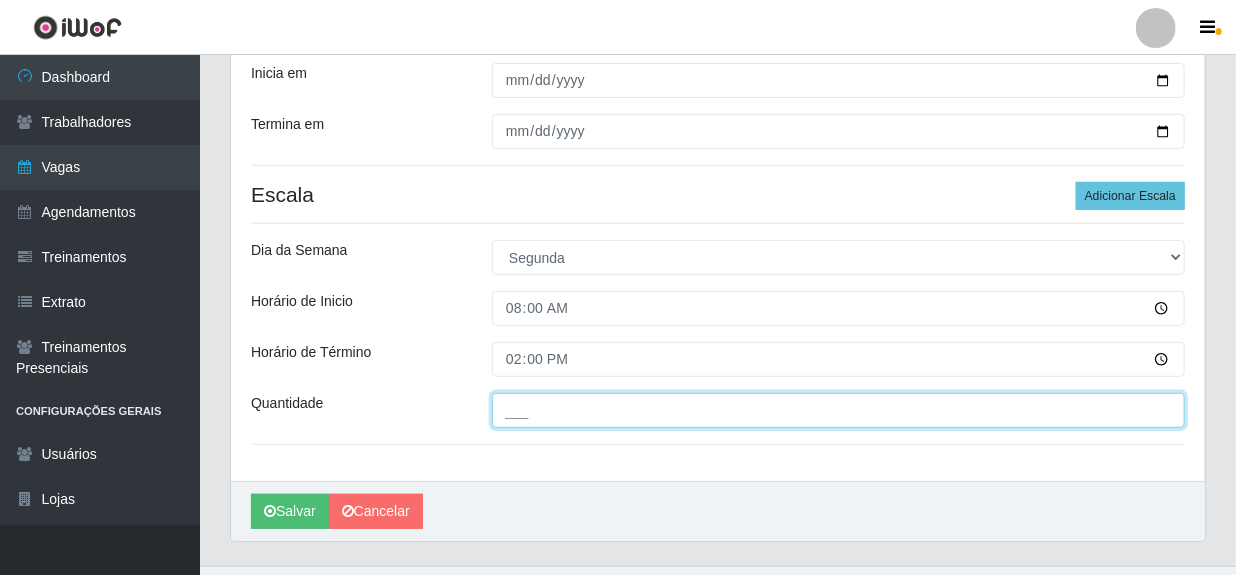 click on "___" at bounding box center [838, 410] 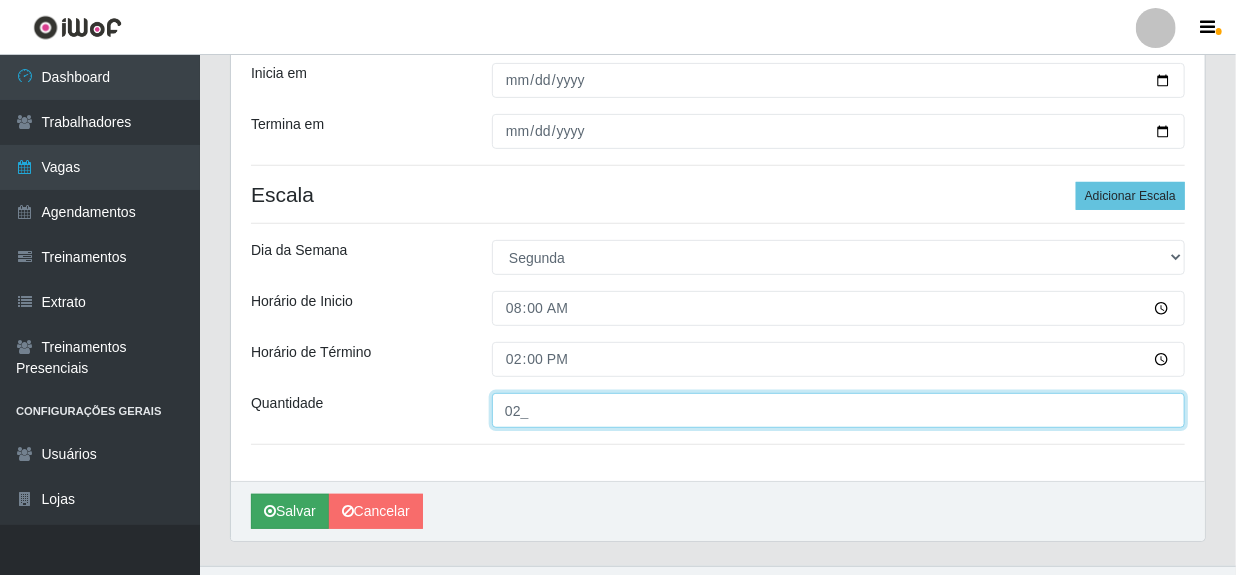 type on "02_" 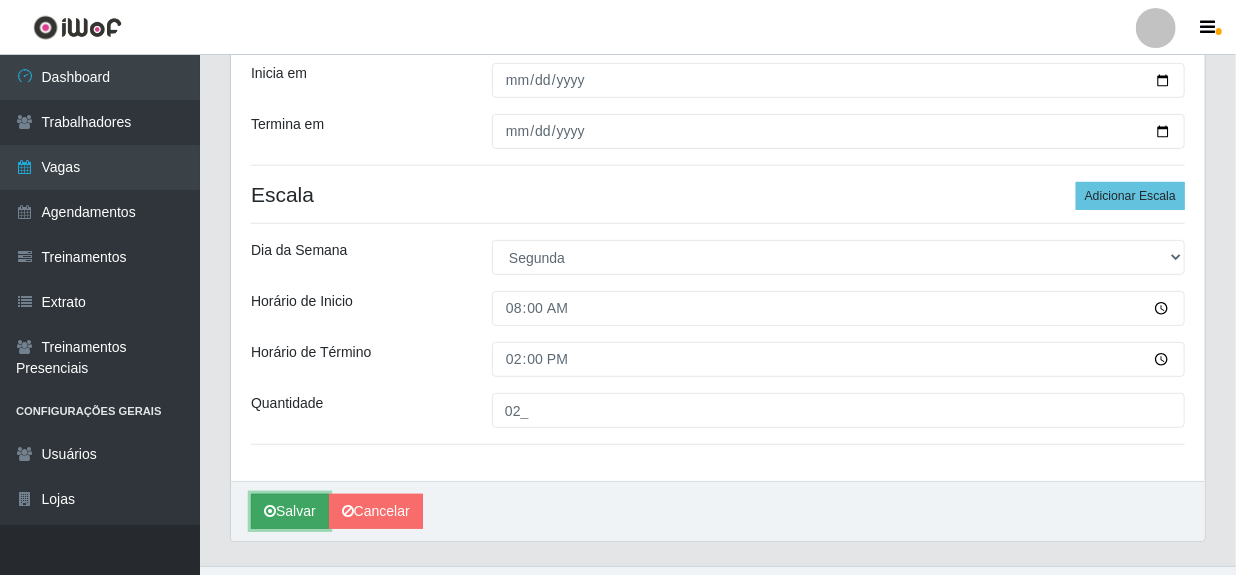 click on "Salvar" at bounding box center [290, 511] 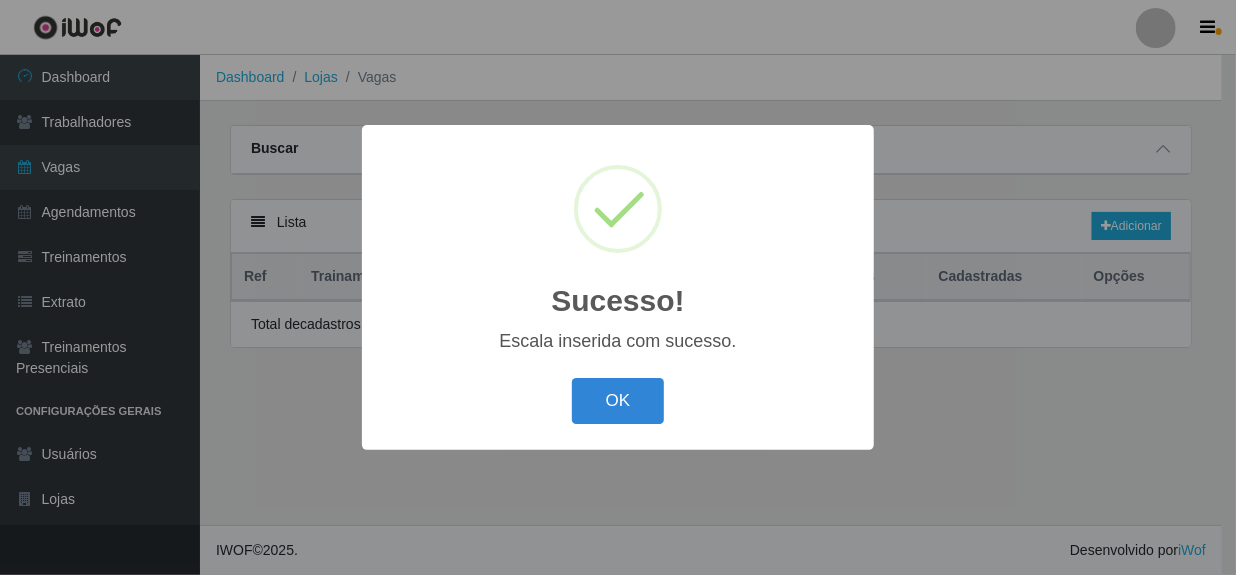 scroll, scrollTop: 0, scrollLeft: 0, axis: both 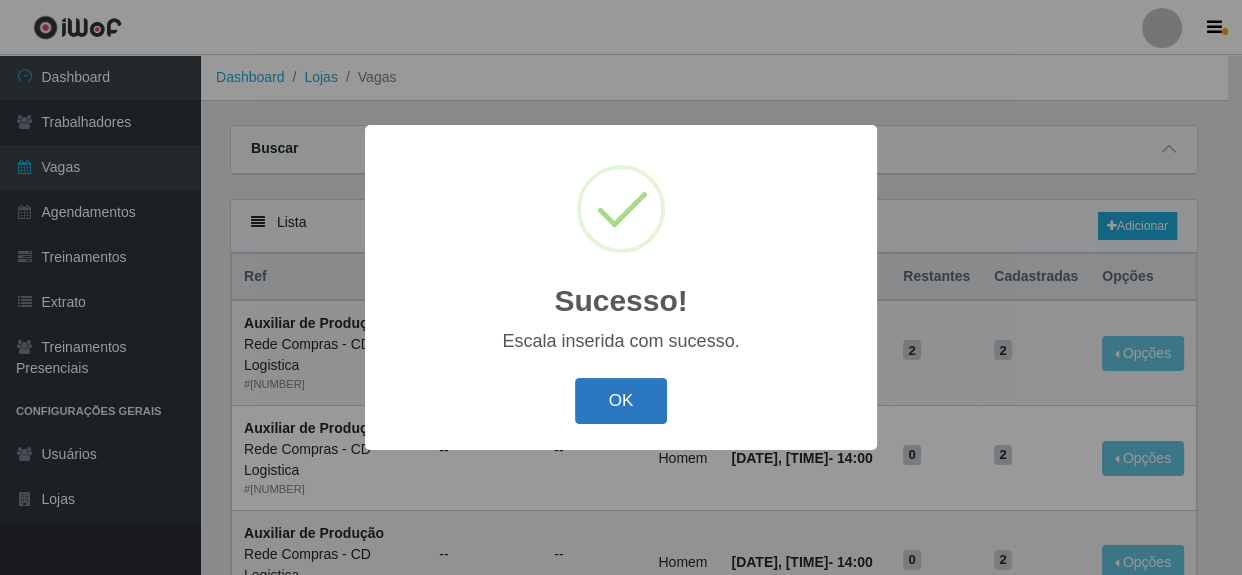 click on "OK" at bounding box center [621, 401] 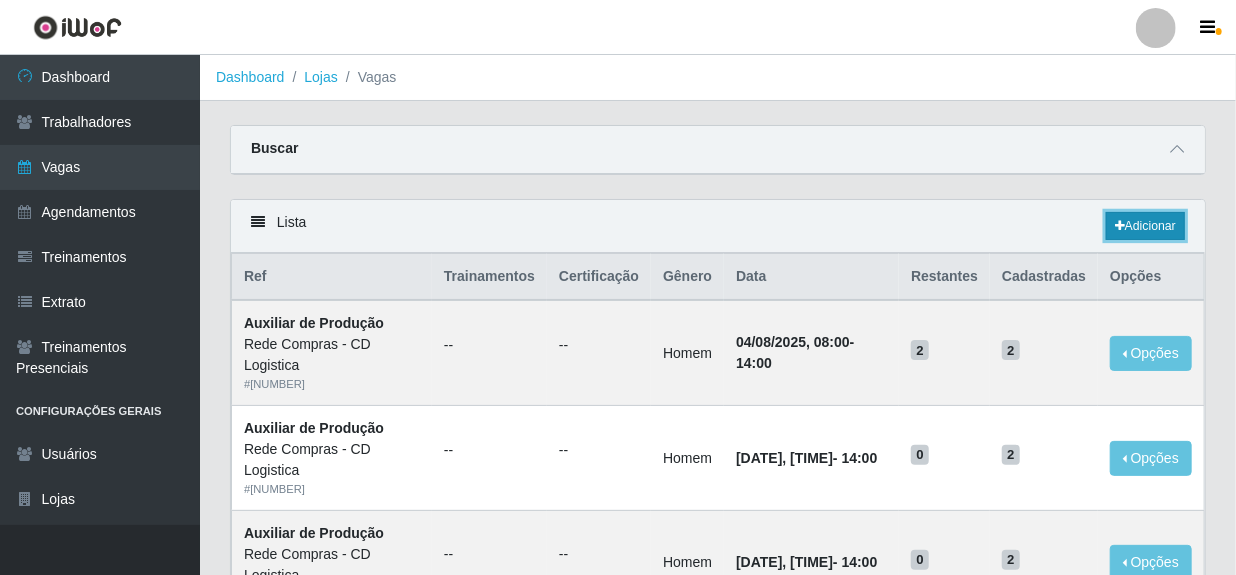 click on "Adicionar" at bounding box center [1145, 226] 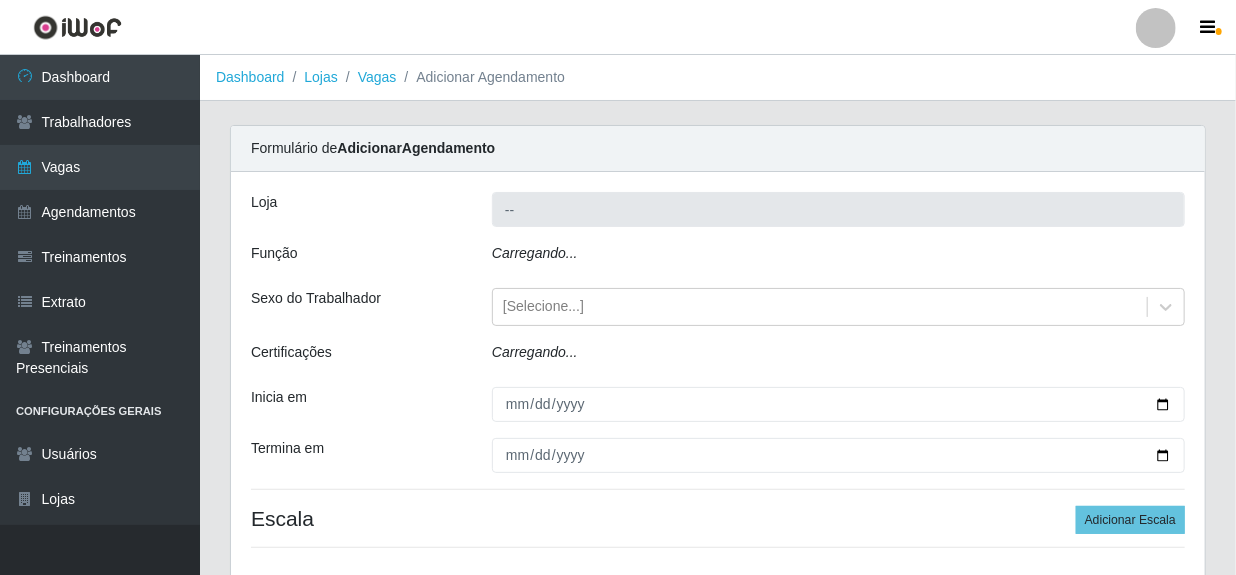 type on "Rede Compras - CD Logistica" 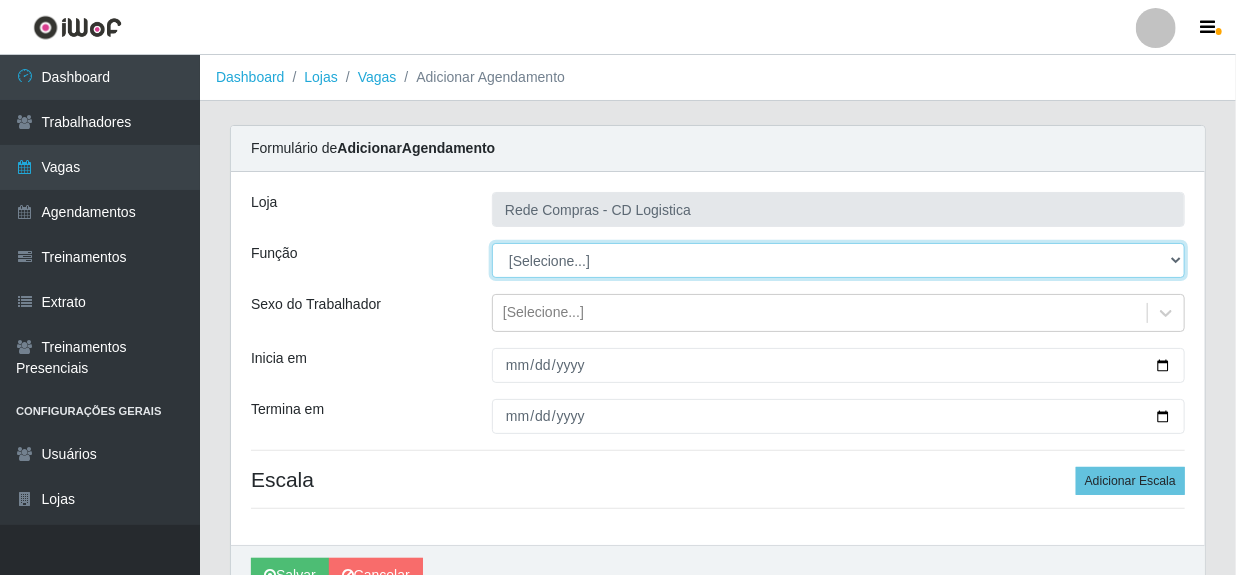 click on "[Selecione...] ASG ASG + ASG ++ Auxiliar de Depósito  Auxiliar de Depósito + Auxiliar de Depósito ++ Auxiliar de Produção  Auxiliar de Produção + Auxiliar de Produção ++ Carregador e Descarregador de Caminhão Carregador e Descarregador de Caminhão + Carregador e Descarregador de Caminhão ++" at bounding box center [838, 260] 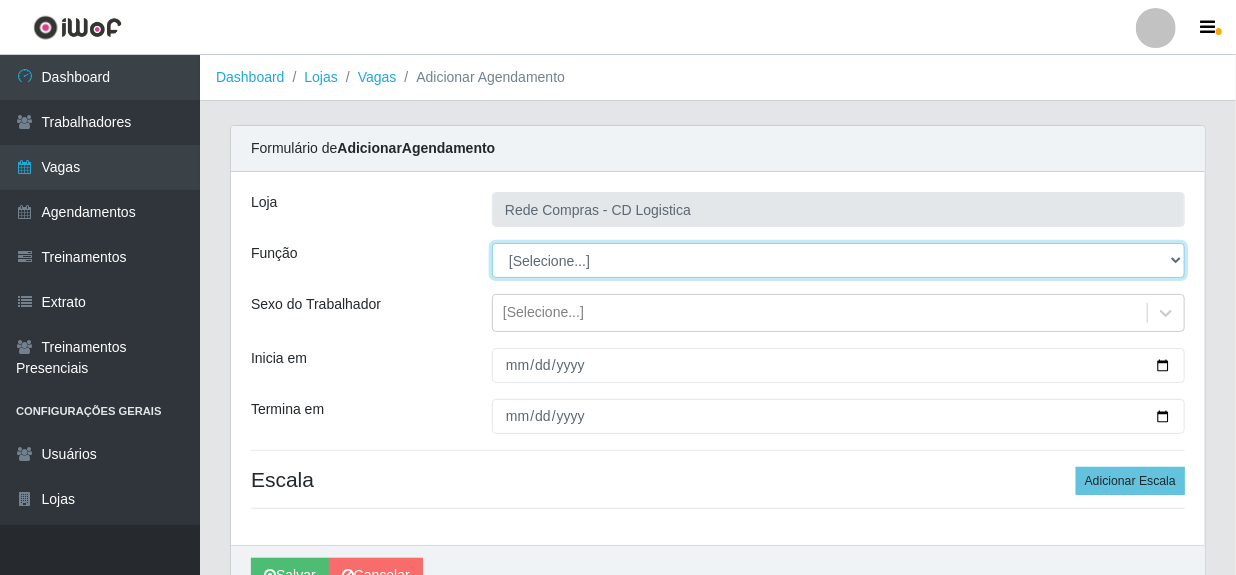 select on "52" 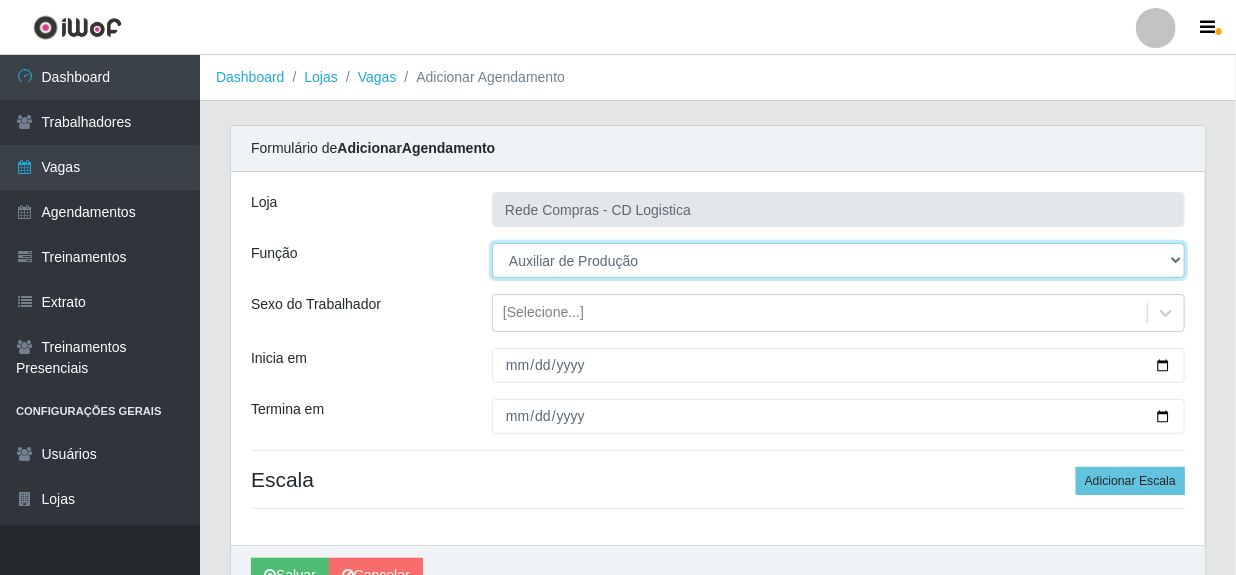 click on "[Selecione...] ASG ASG + ASG ++ Auxiliar de Depósito  Auxiliar de Depósito + Auxiliar de Depósito ++ Auxiliar de Produção  Auxiliar de Produção + Auxiliar de Produção ++ Carregador e Descarregador de Caminhão Carregador e Descarregador de Caminhão + Carregador e Descarregador de Caminhão ++" at bounding box center [838, 260] 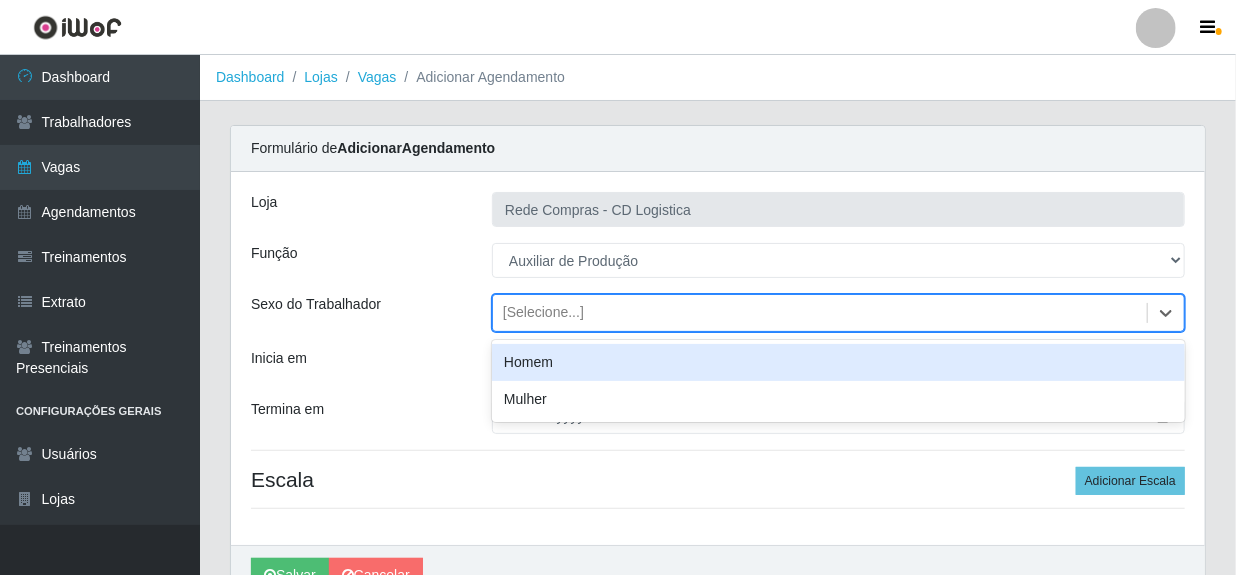 click on "[Selecione...]" at bounding box center [543, 313] 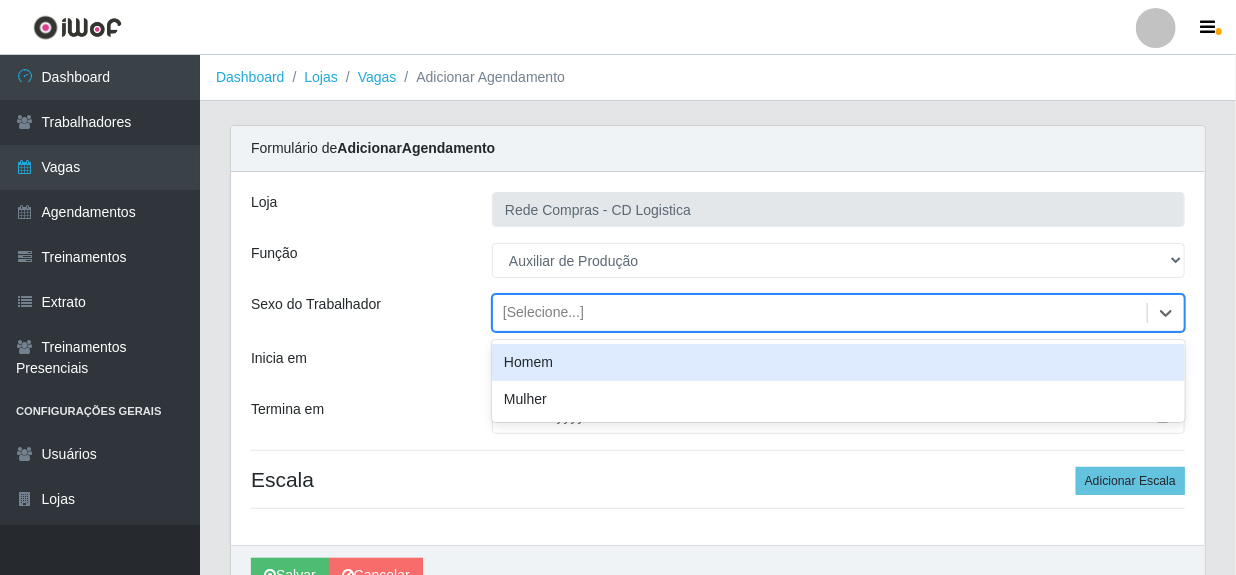 click on "Homem" at bounding box center (838, 362) 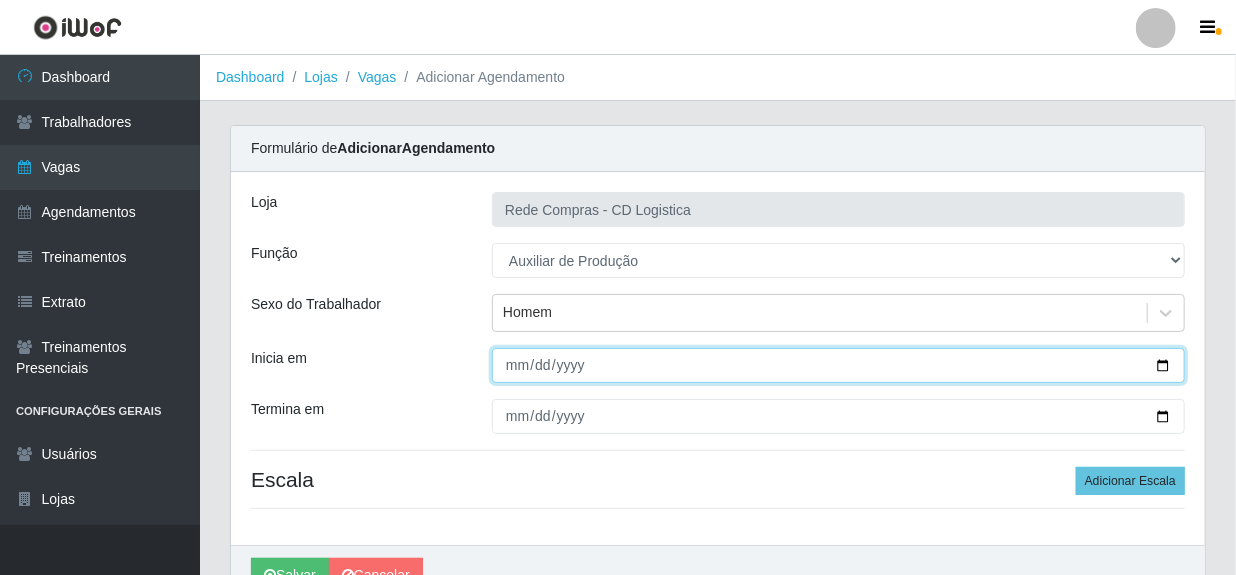 click on "Inicia em" at bounding box center (838, 365) 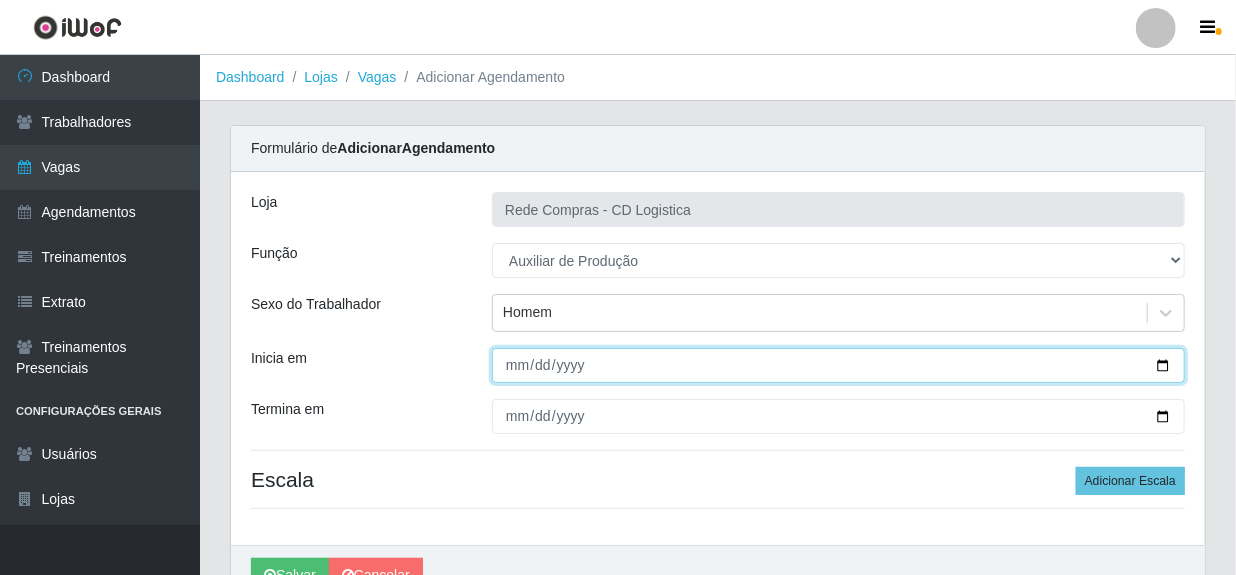 type on "[DATE]" 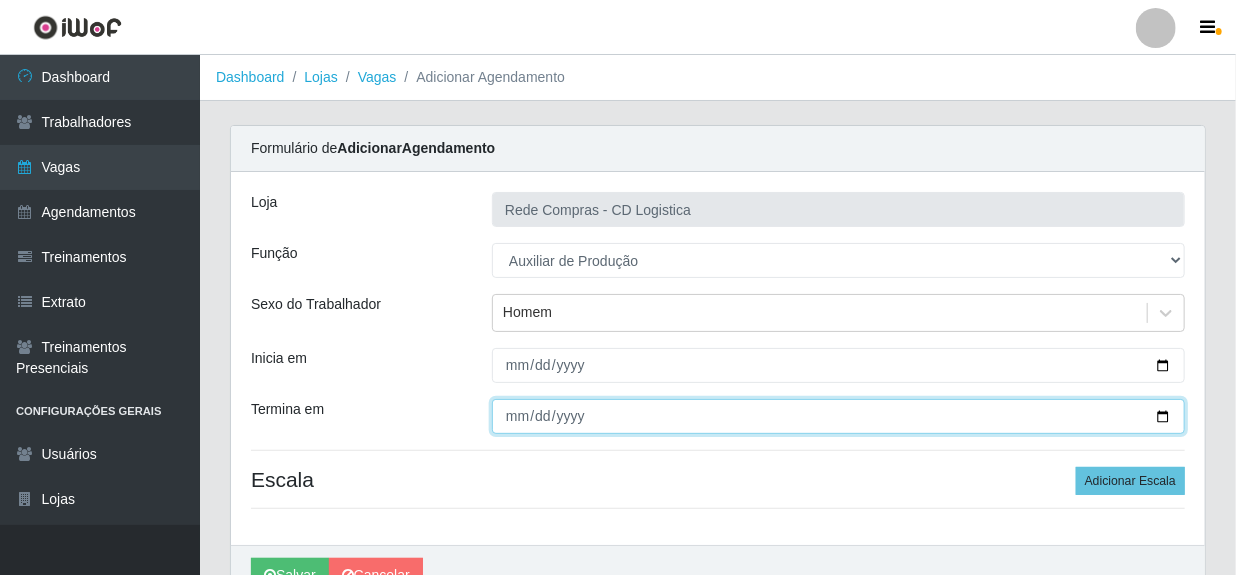 click on "Termina em" at bounding box center (838, 416) 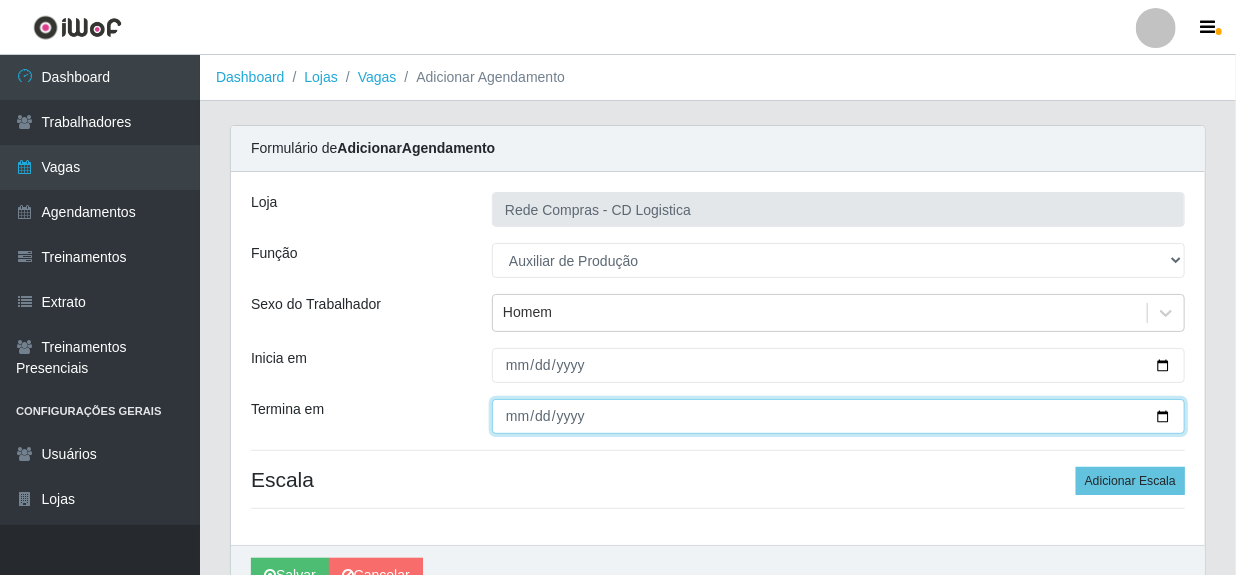 type on "[DATE]" 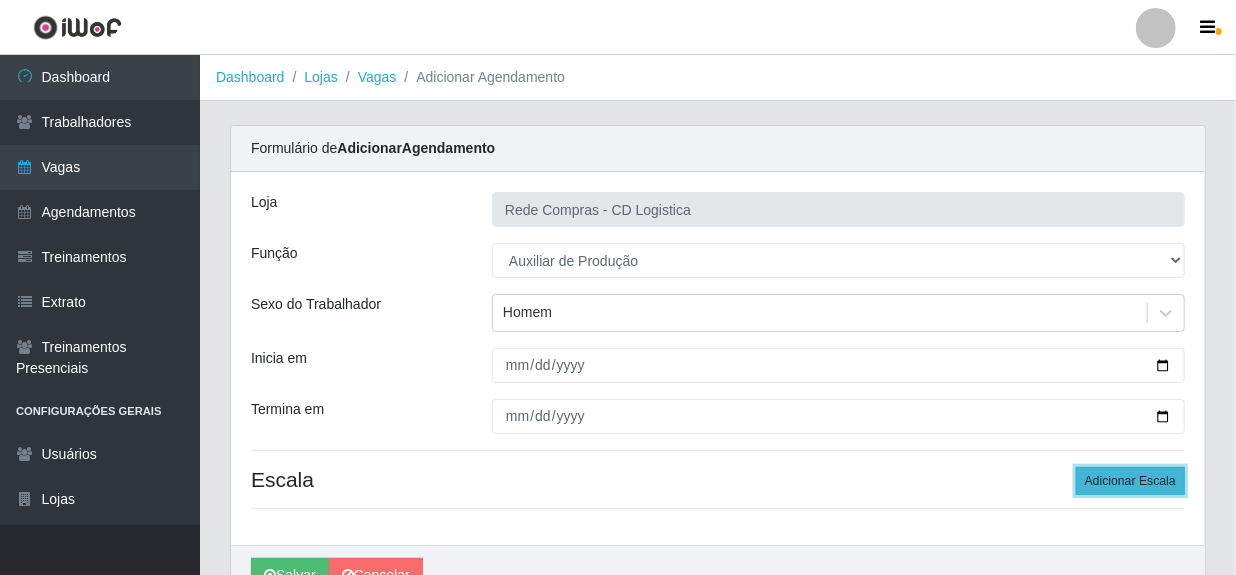click on "Adicionar Escala" at bounding box center (1130, 481) 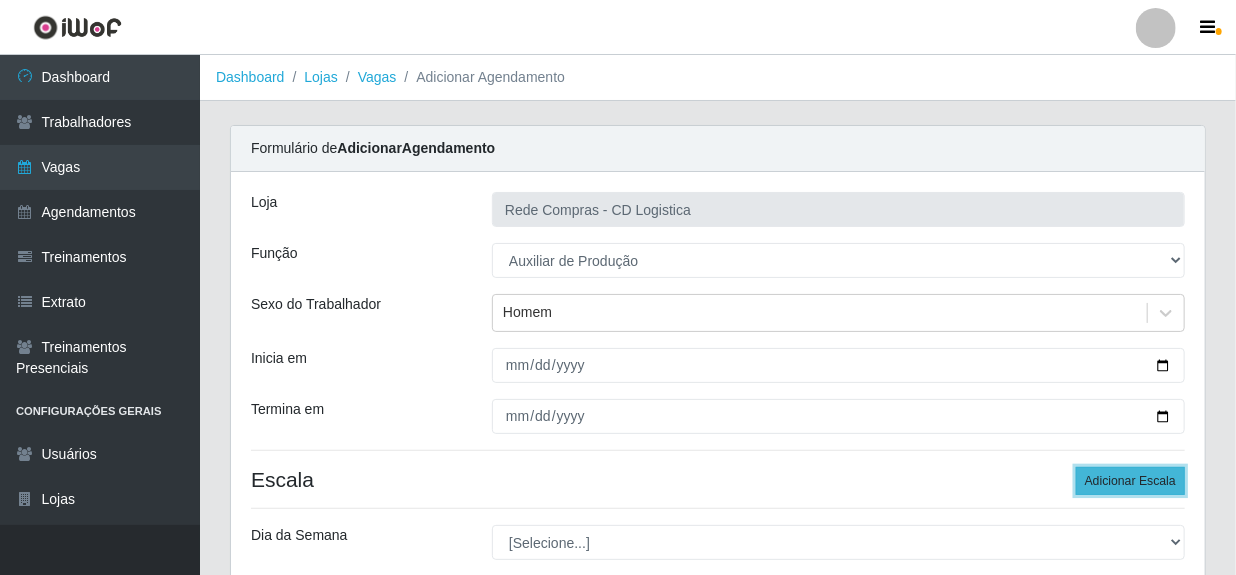 click on "Adicionar Escala" at bounding box center [1130, 481] 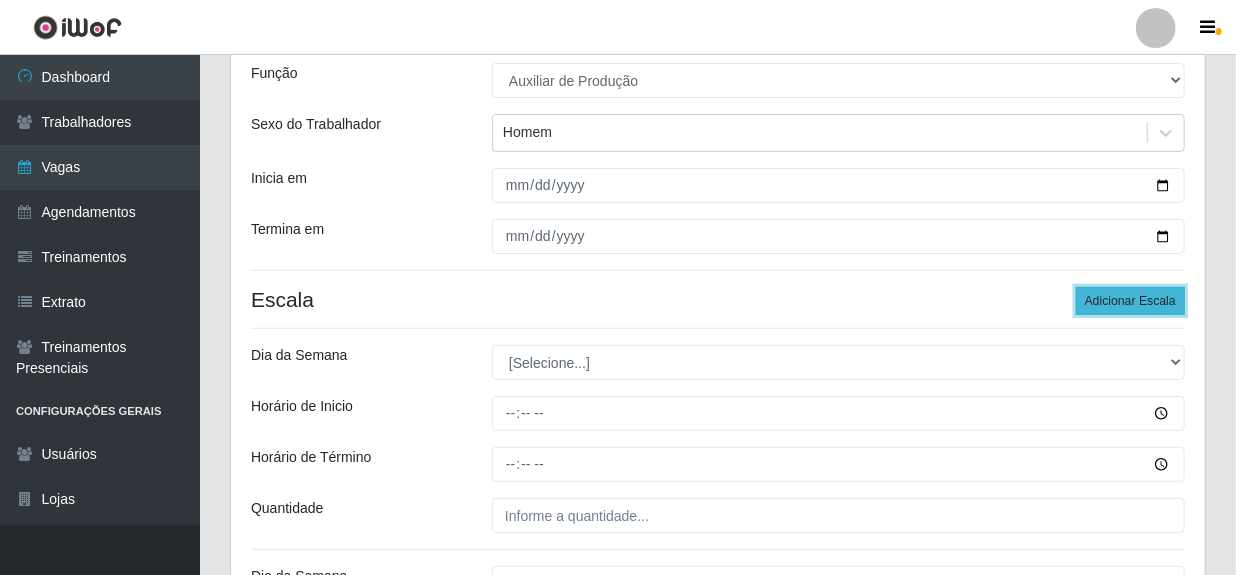 scroll, scrollTop: 181, scrollLeft: 0, axis: vertical 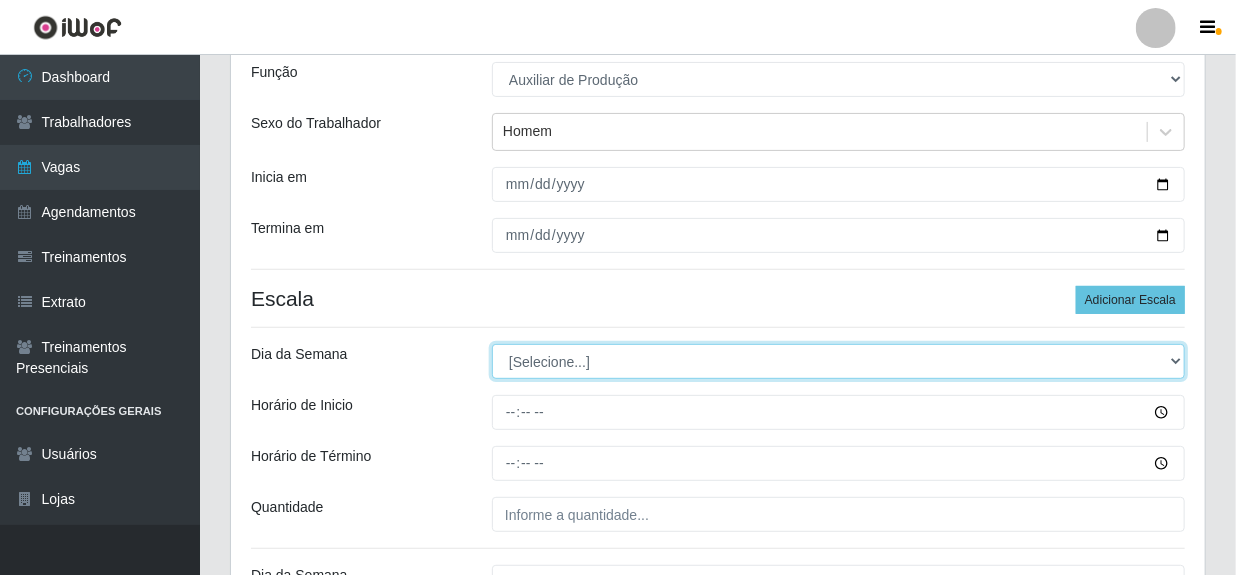 click on "[Selecione...] Segunda Terça Quarta Quinta Sexta Sábado Domingo" at bounding box center [838, 361] 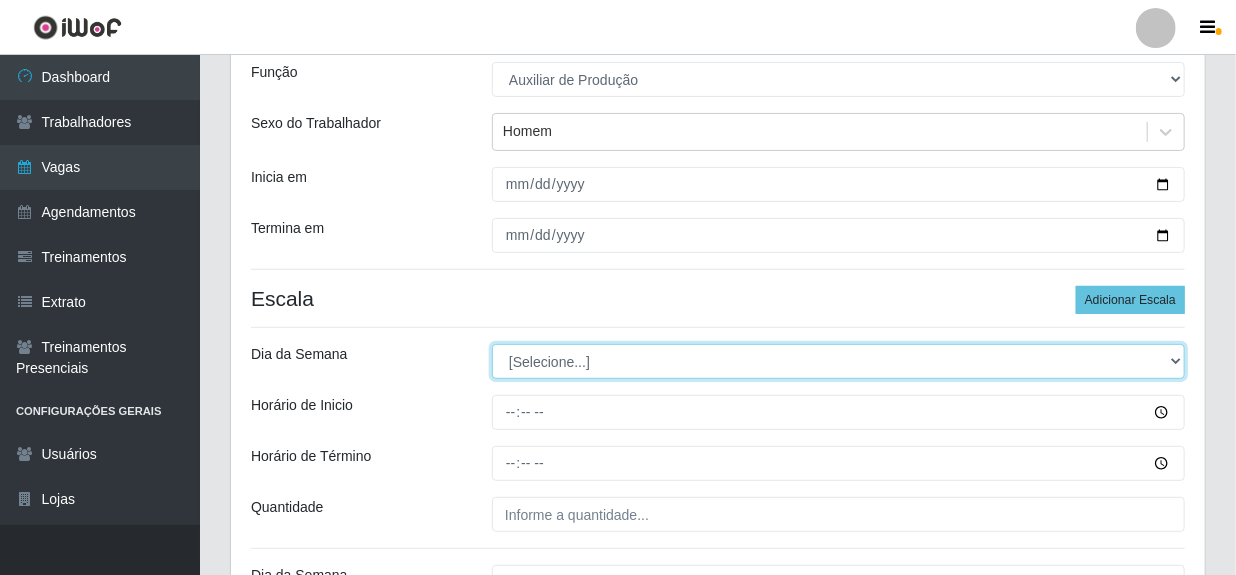 select on "3" 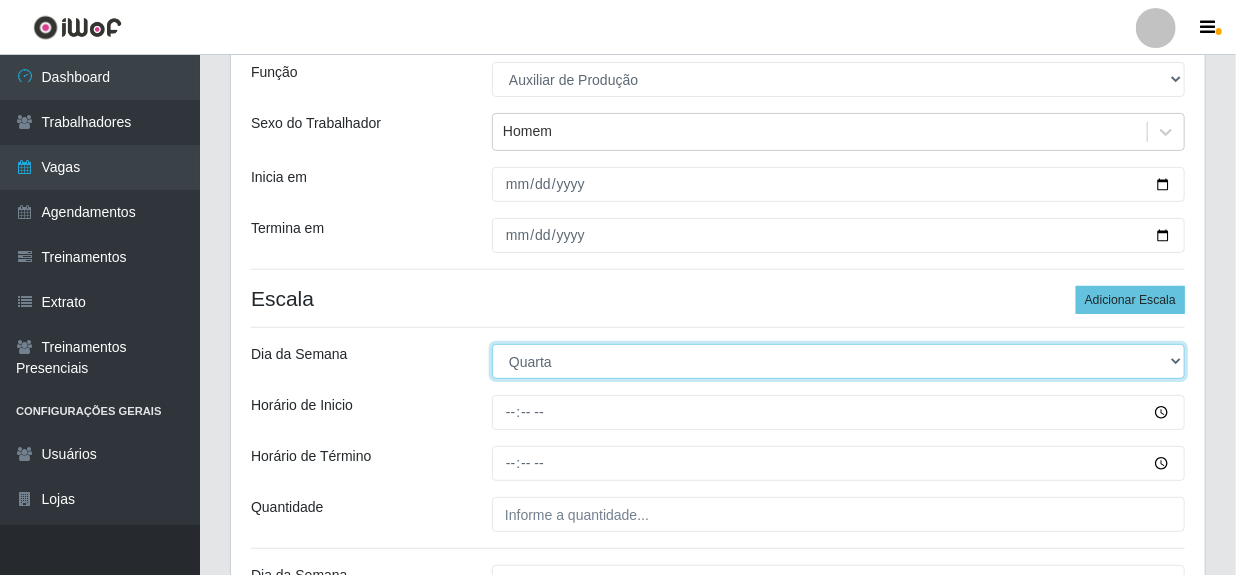 click on "[Selecione...] Segunda Terça Quarta Quinta Sexta Sábado Domingo" at bounding box center [838, 361] 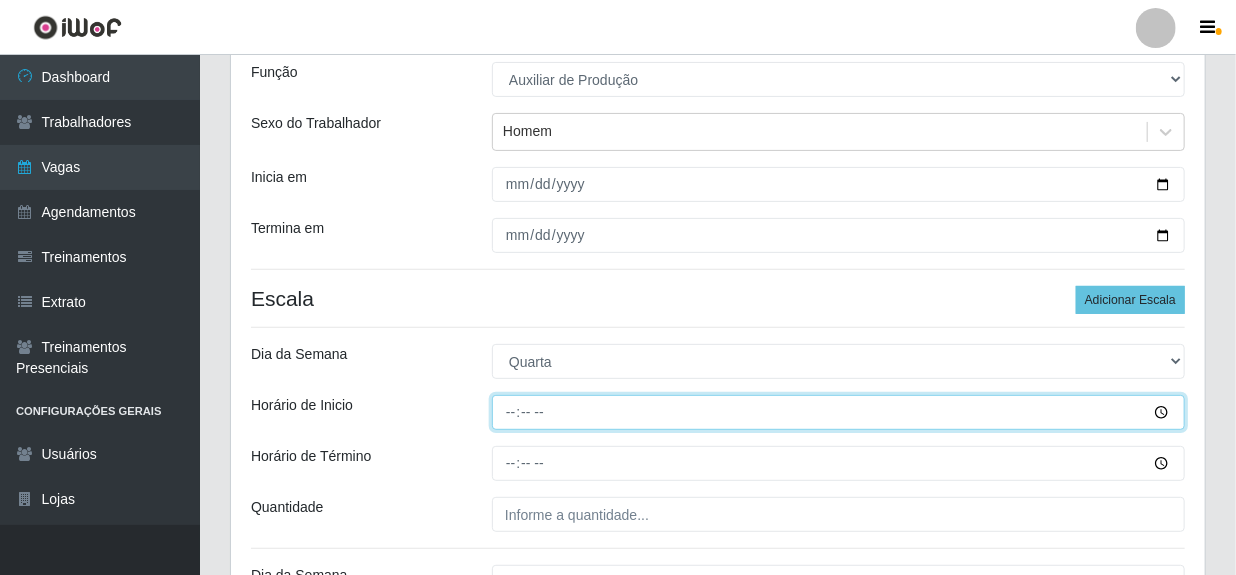 click on "Horário de Inicio" at bounding box center [838, 412] 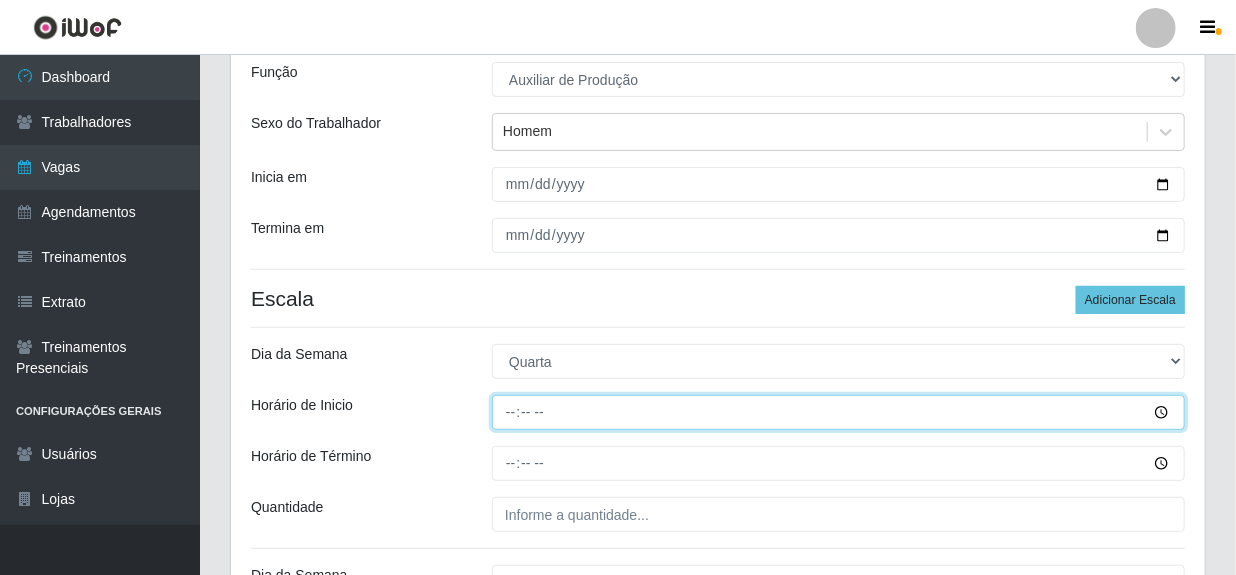 type on "08:00" 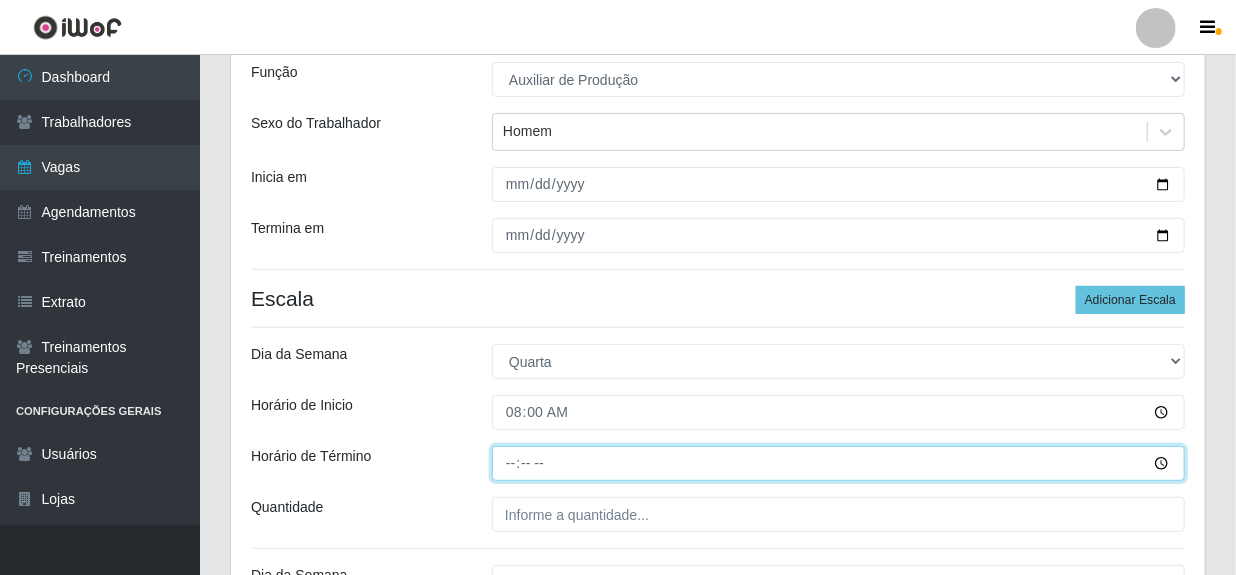 click on "Horário de Término" at bounding box center [838, 463] 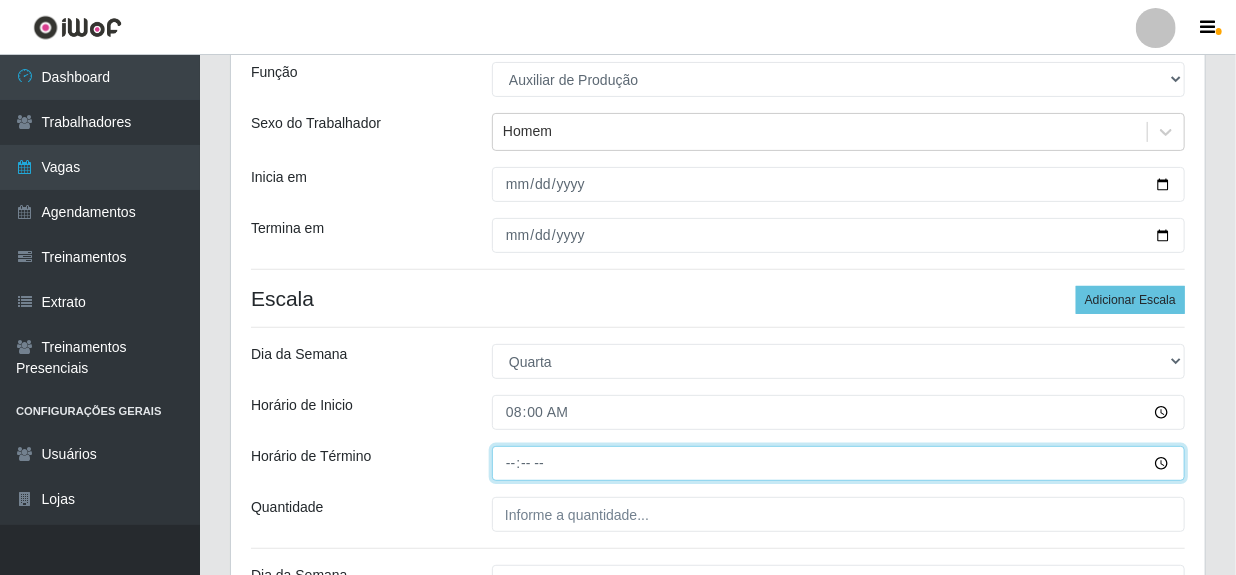 type on "14:00" 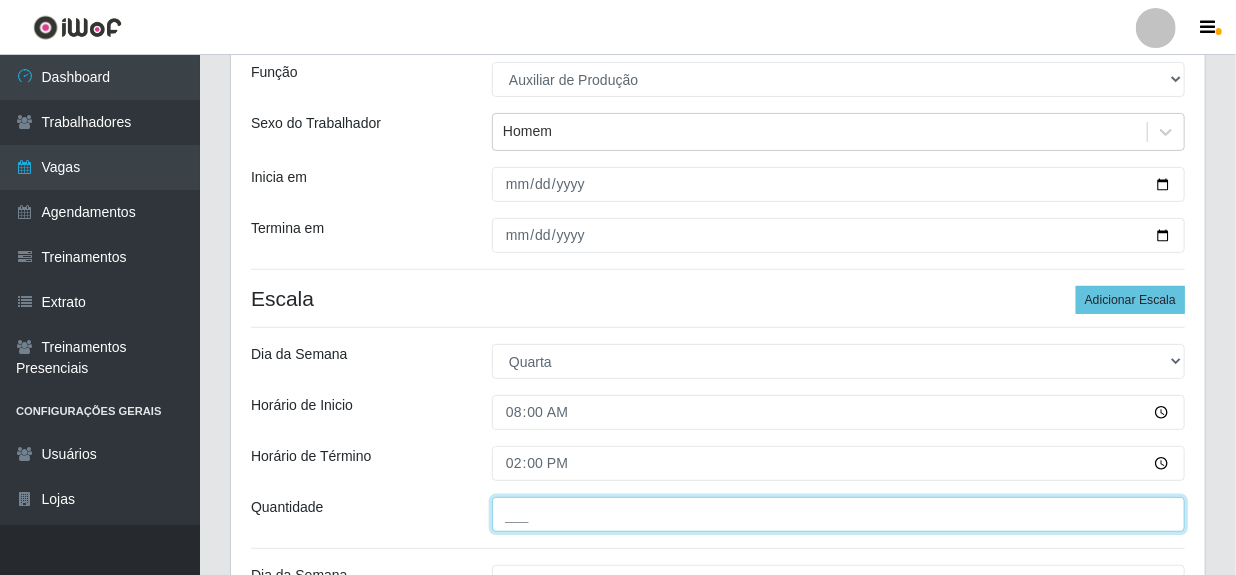 click on "___" at bounding box center (838, 514) 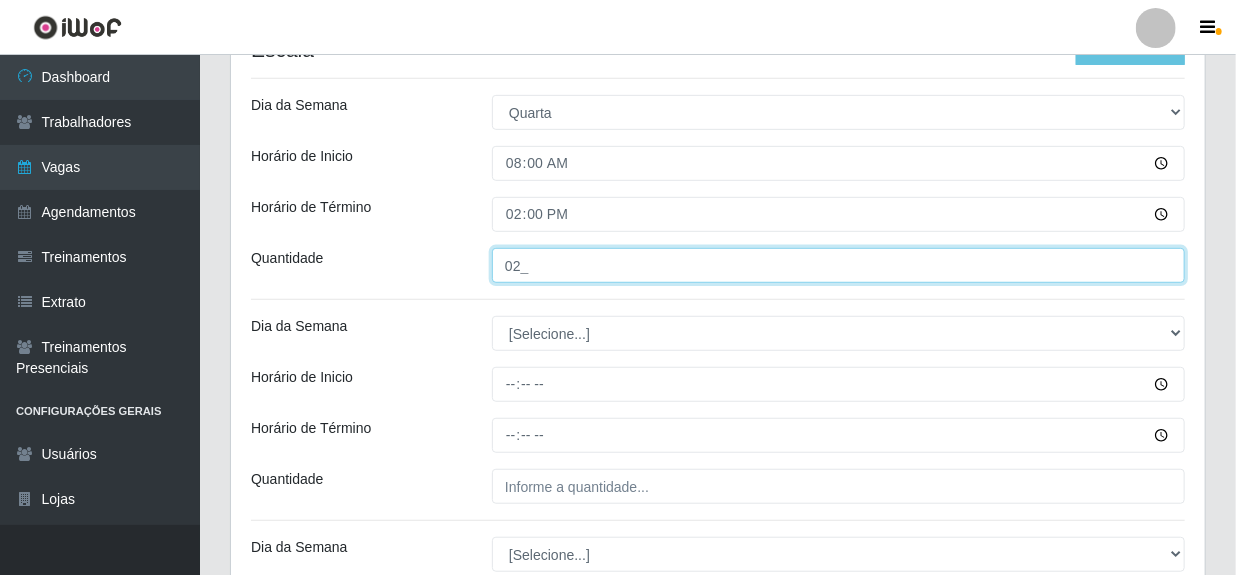 scroll, scrollTop: 454, scrollLeft: 0, axis: vertical 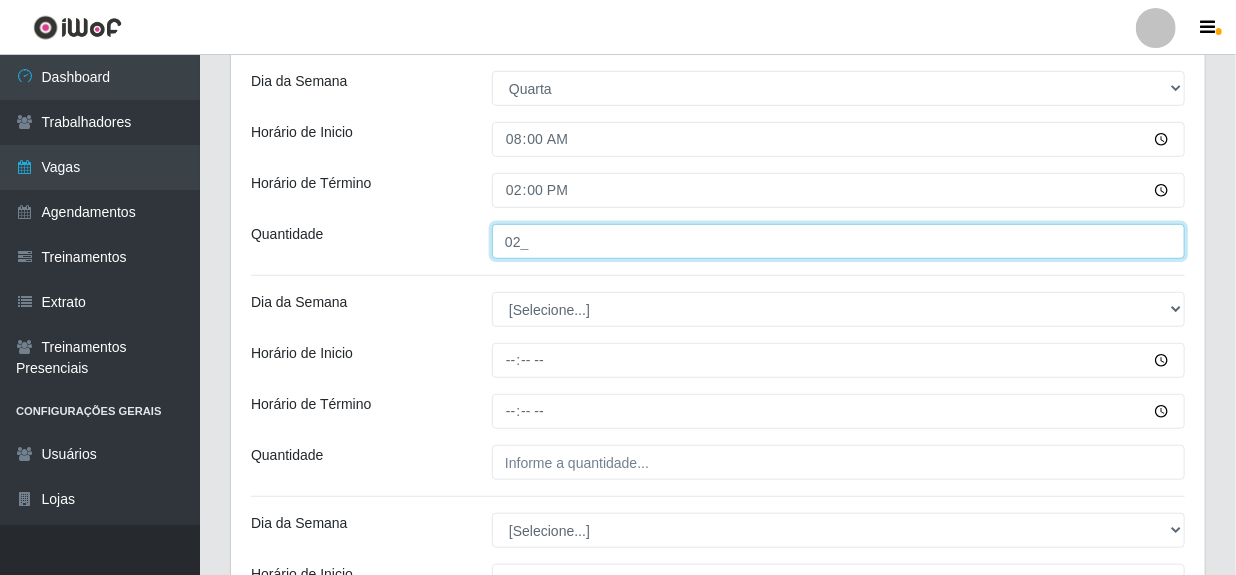 type on "02_" 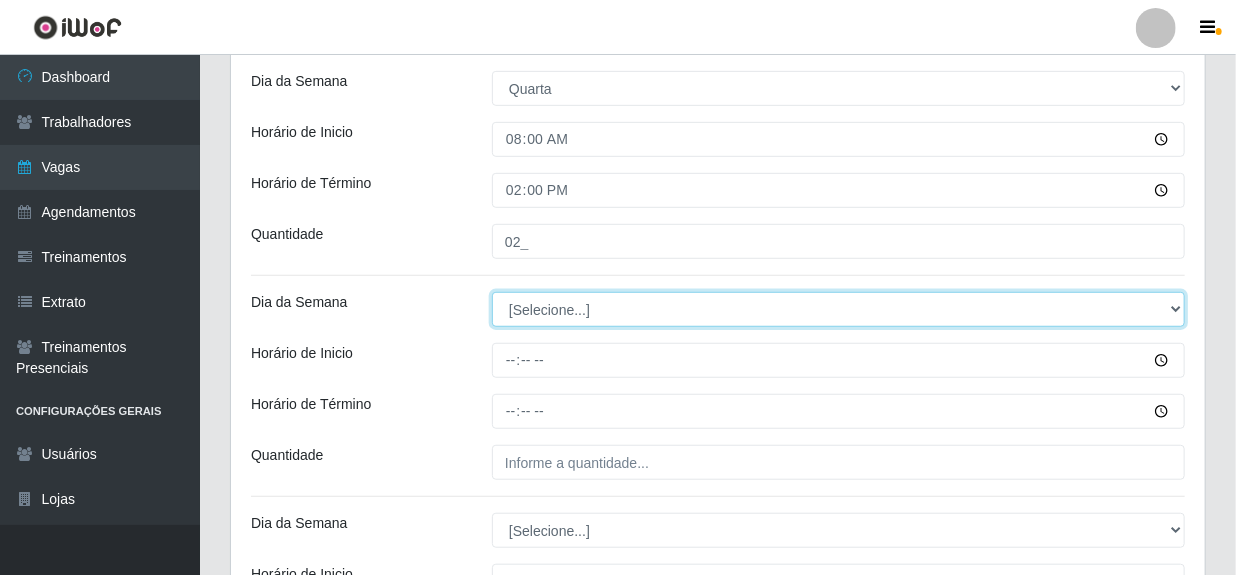 click on "[Selecione...] Segunda Terça Quarta Quinta Sexta Sábado Domingo" at bounding box center (838, 309) 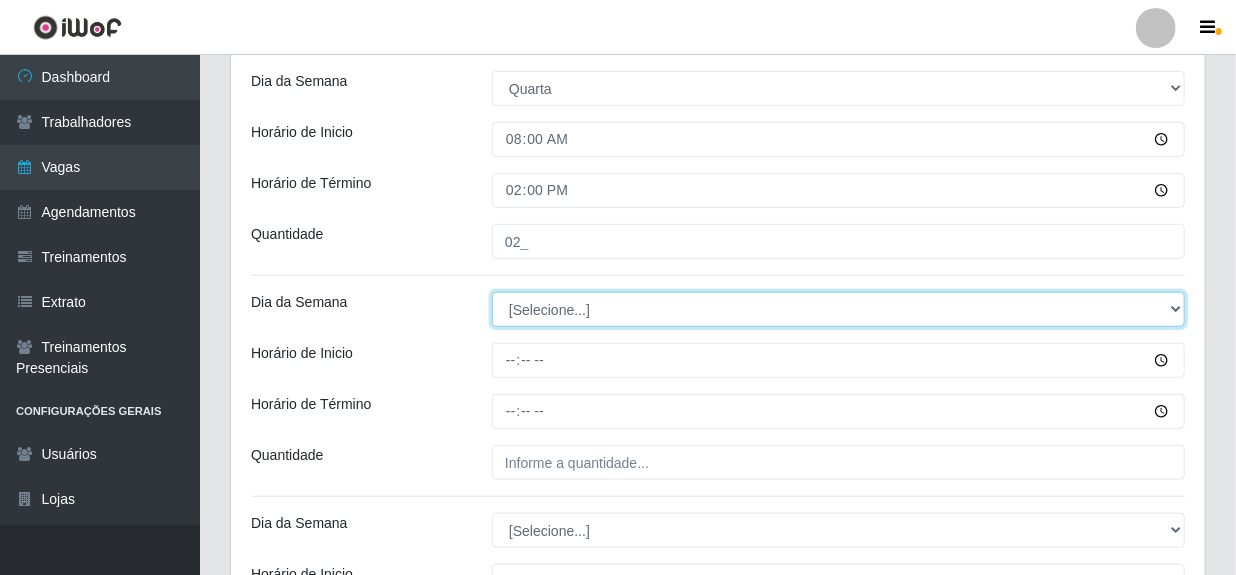 select on "4" 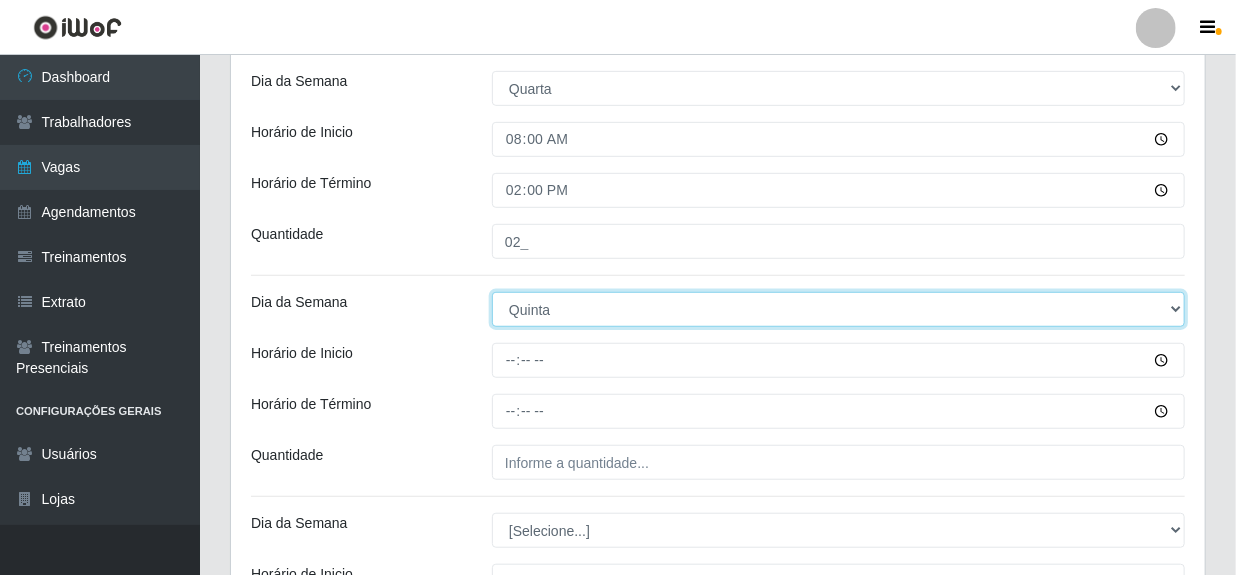 click on "[Selecione...] Segunda Terça Quarta Quinta Sexta Sábado Domingo" at bounding box center [838, 309] 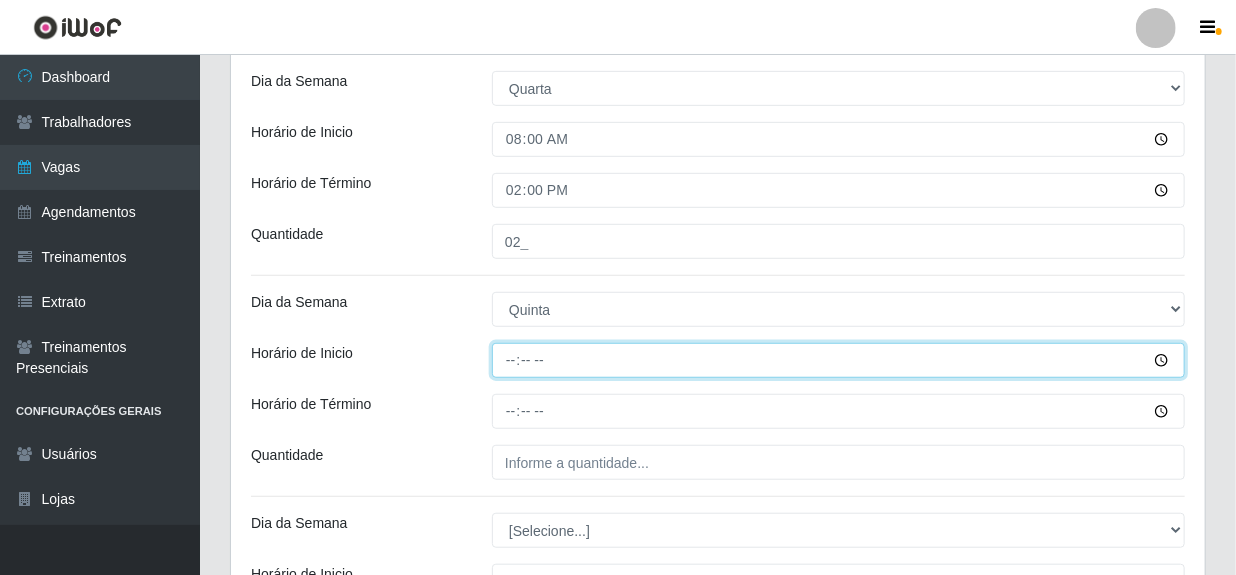 click on "Horário de Inicio" at bounding box center [838, 360] 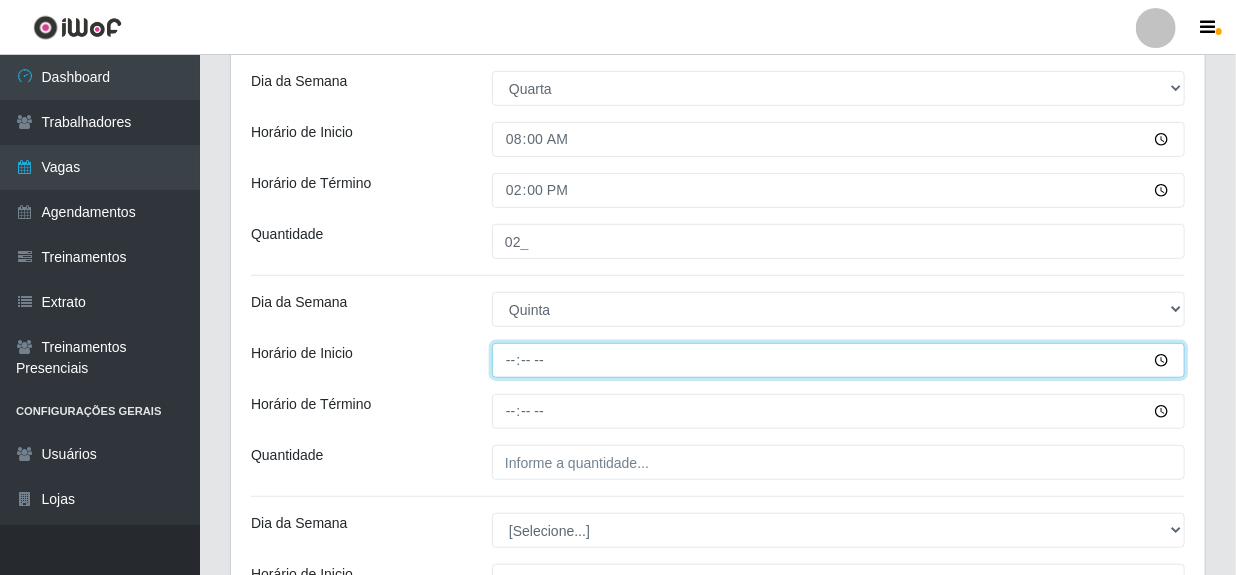 type on "08:00" 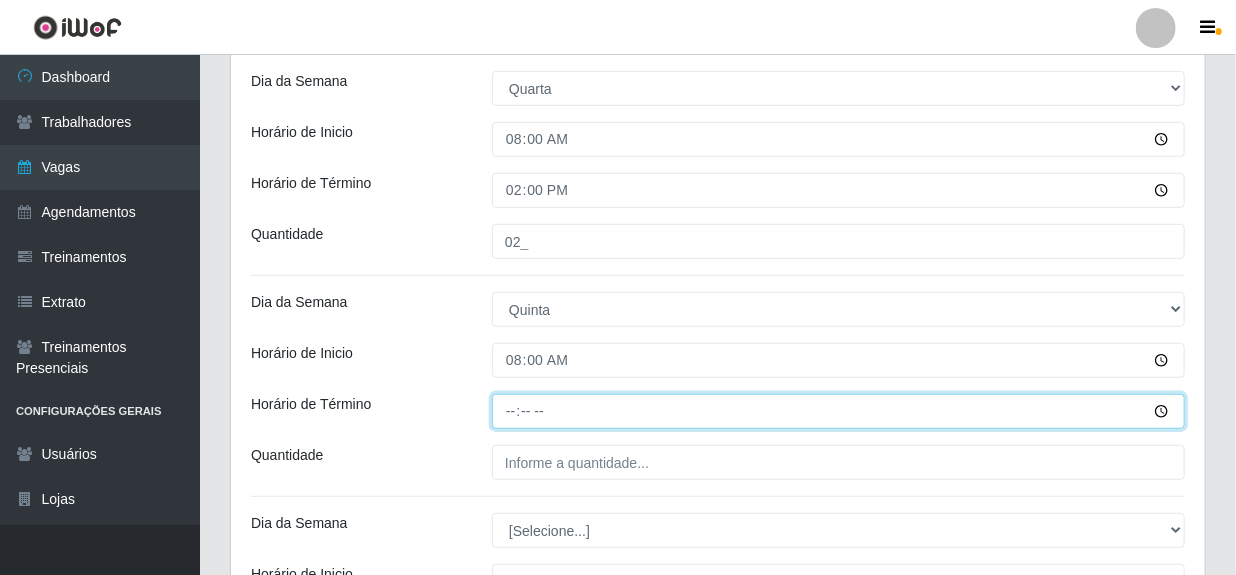 click on "Horário de Término" at bounding box center [838, 411] 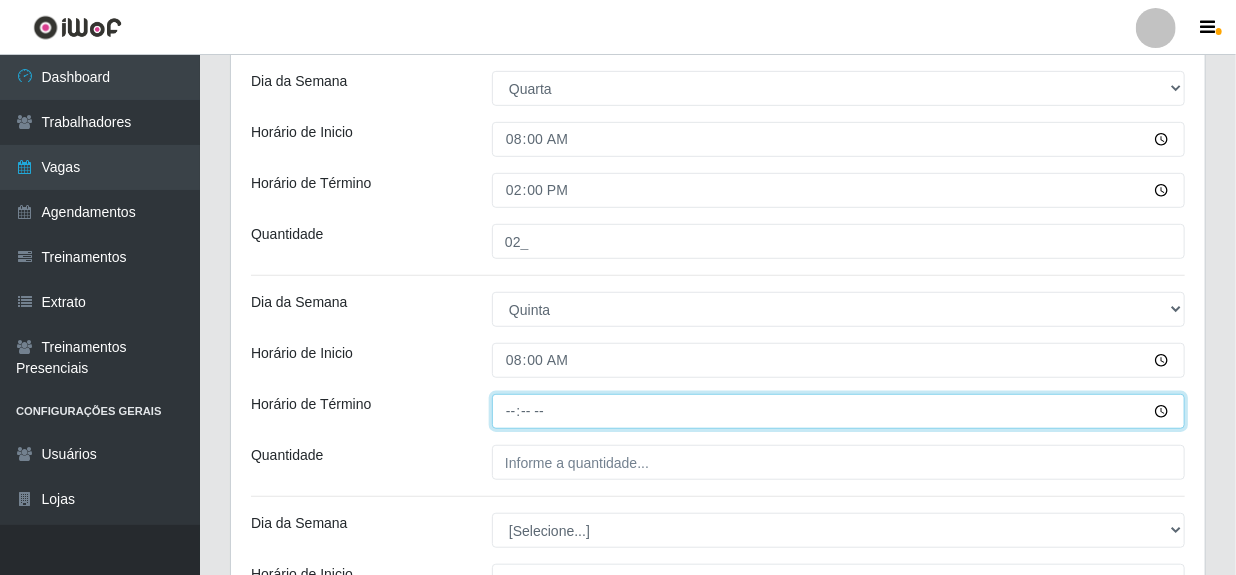 type on "14:00" 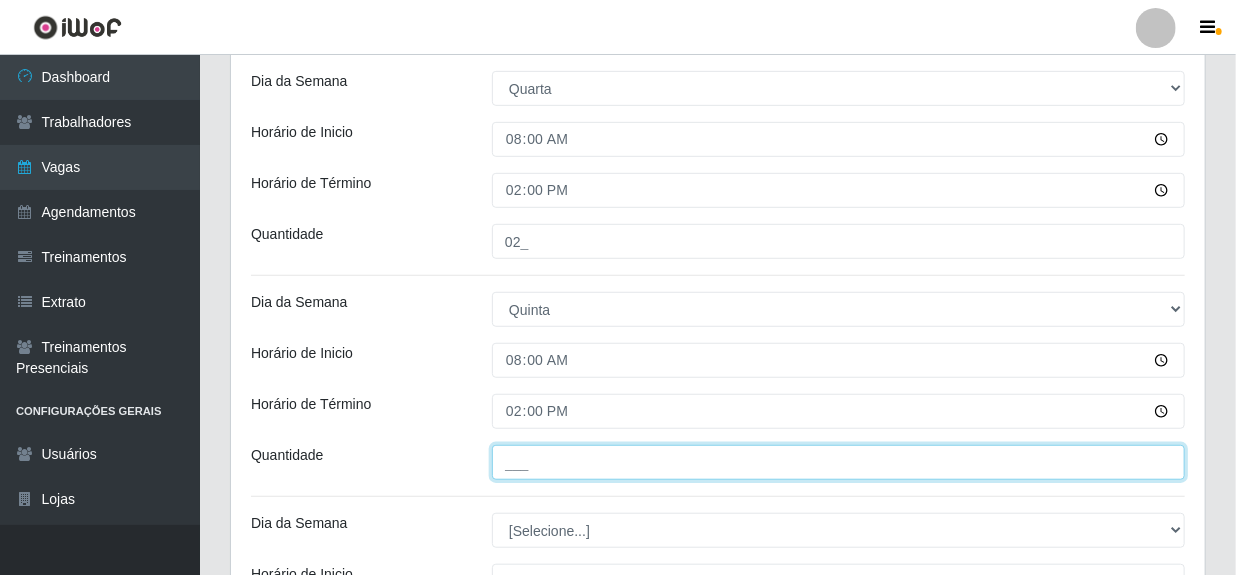 click on "___" at bounding box center [838, 462] 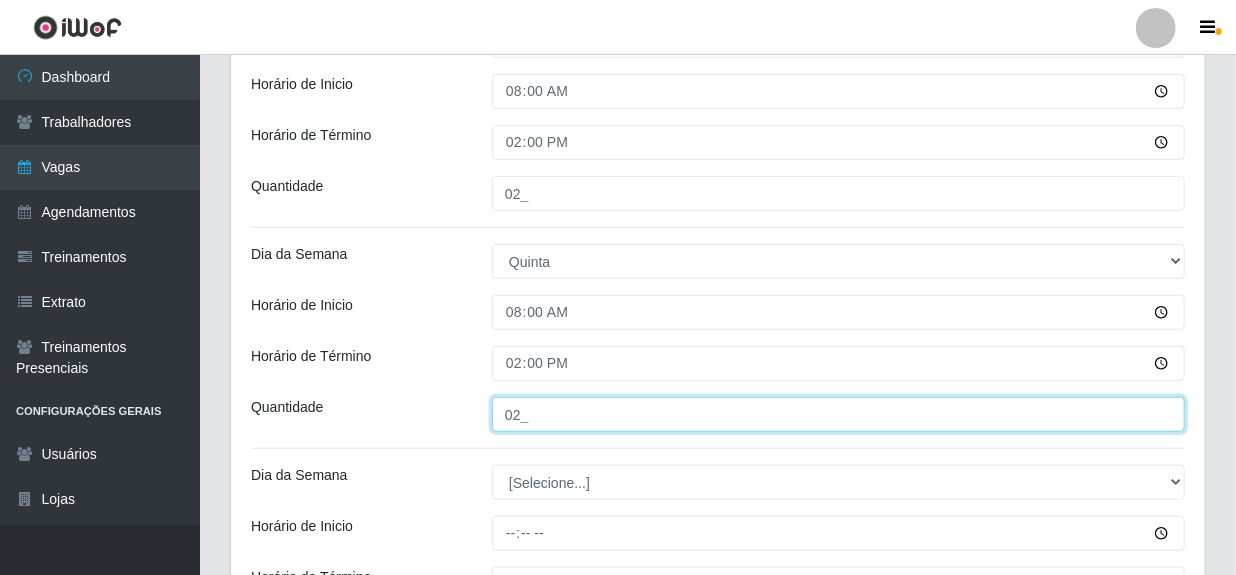 scroll, scrollTop: 545, scrollLeft: 0, axis: vertical 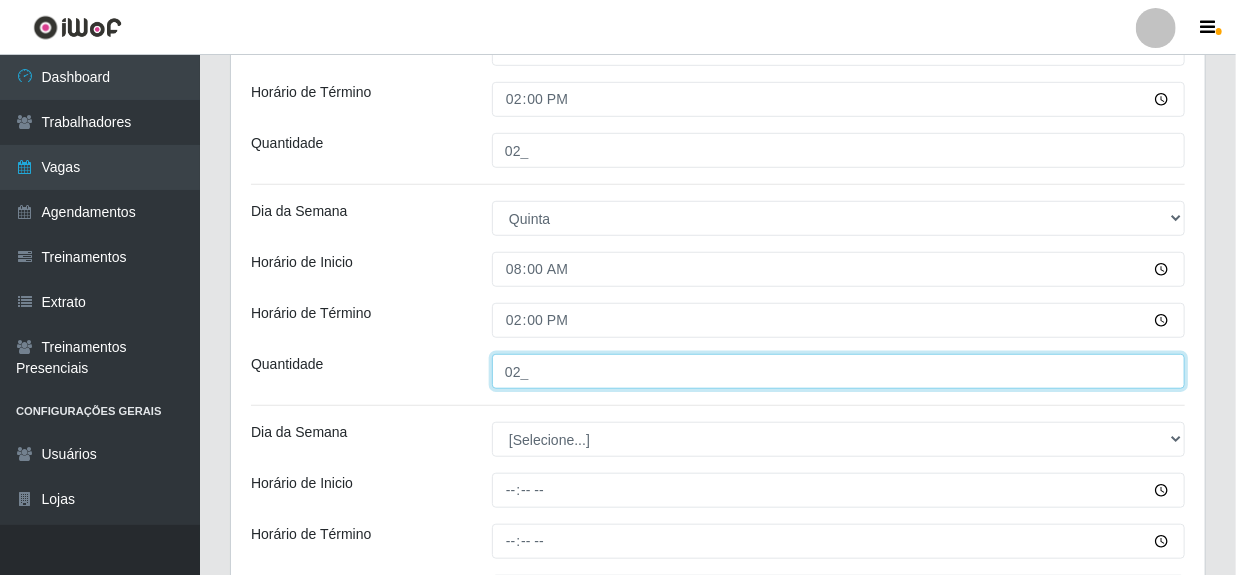 type on "02_" 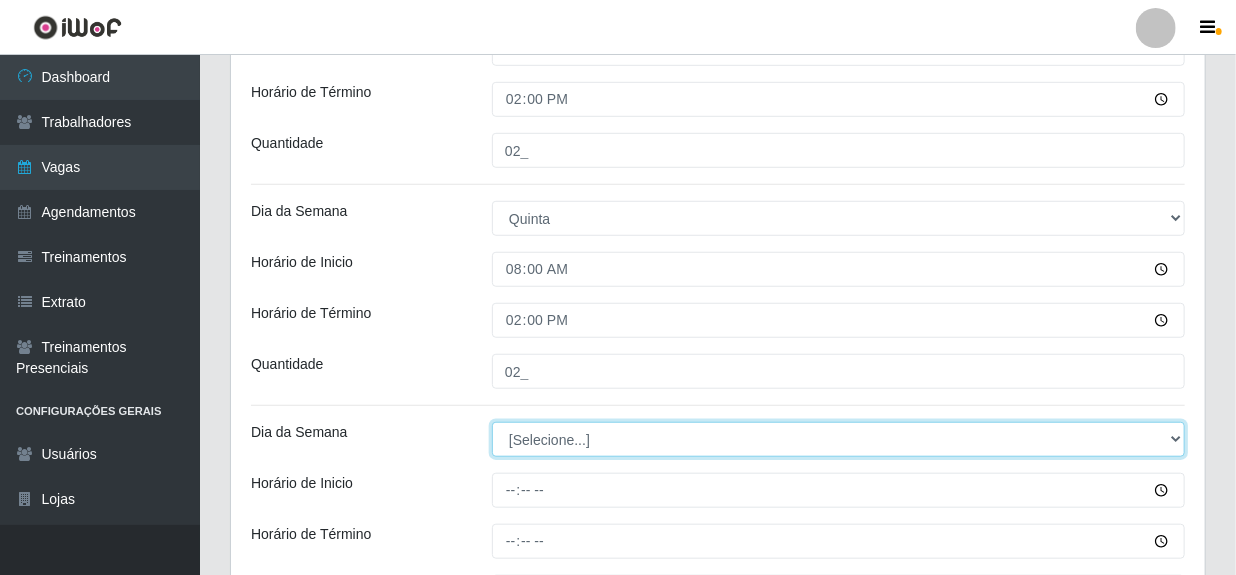 click on "[Selecione...] Segunda Terça Quarta Quinta Sexta Sábado Domingo" at bounding box center (838, 439) 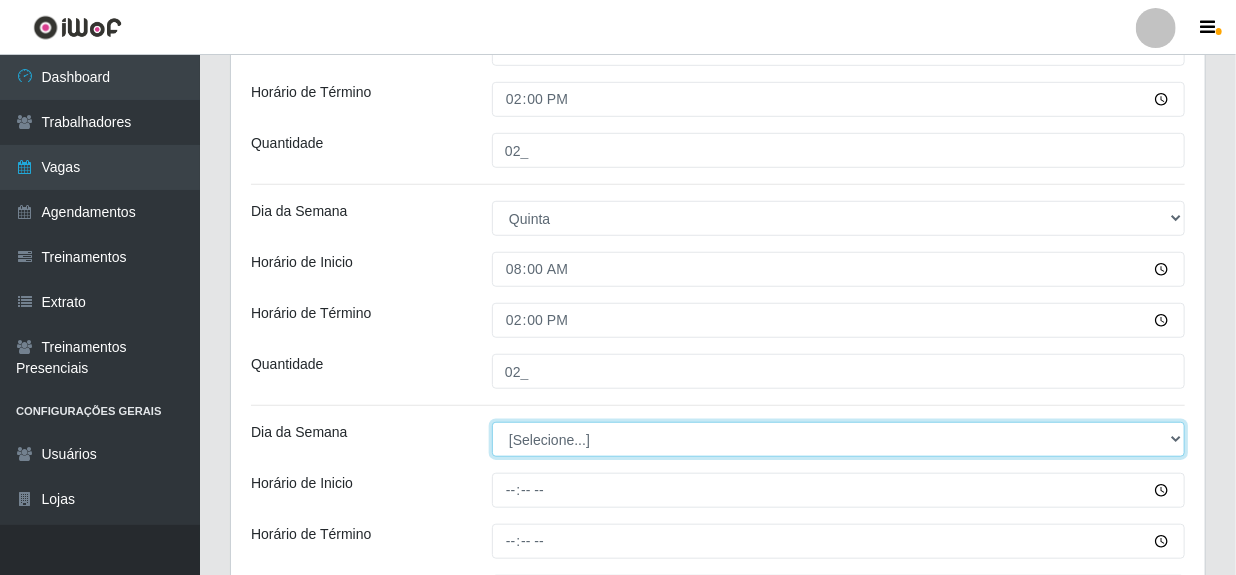 select on "4" 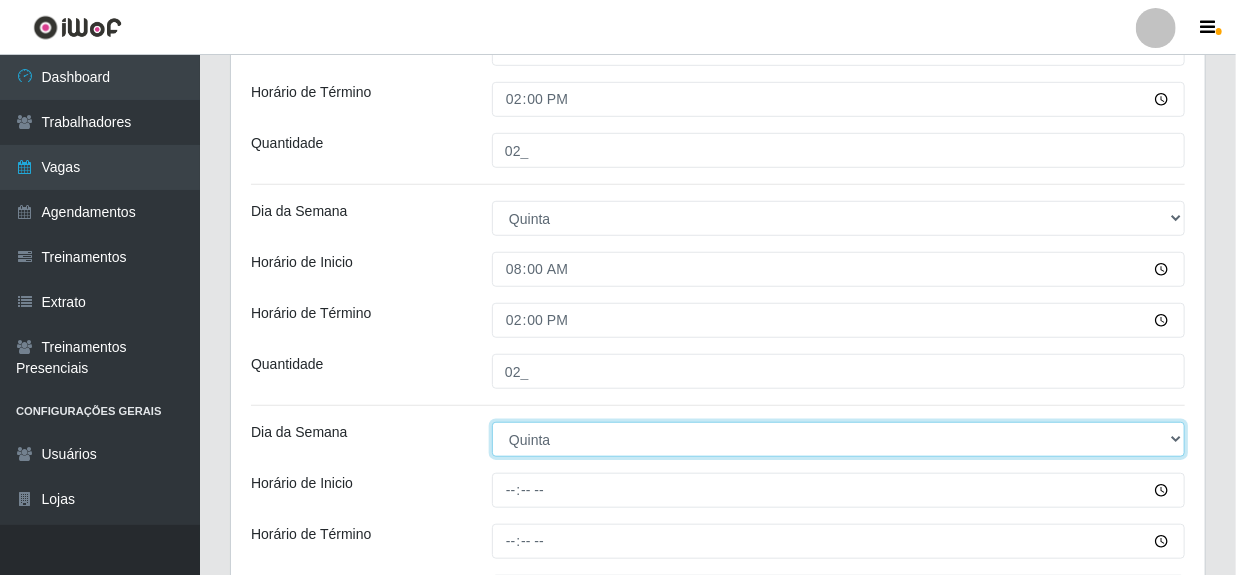 click on "[Selecione...] Segunda Terça Quarta Quinta Sexta Sábado Domingo" at bounding box center [838, 439] 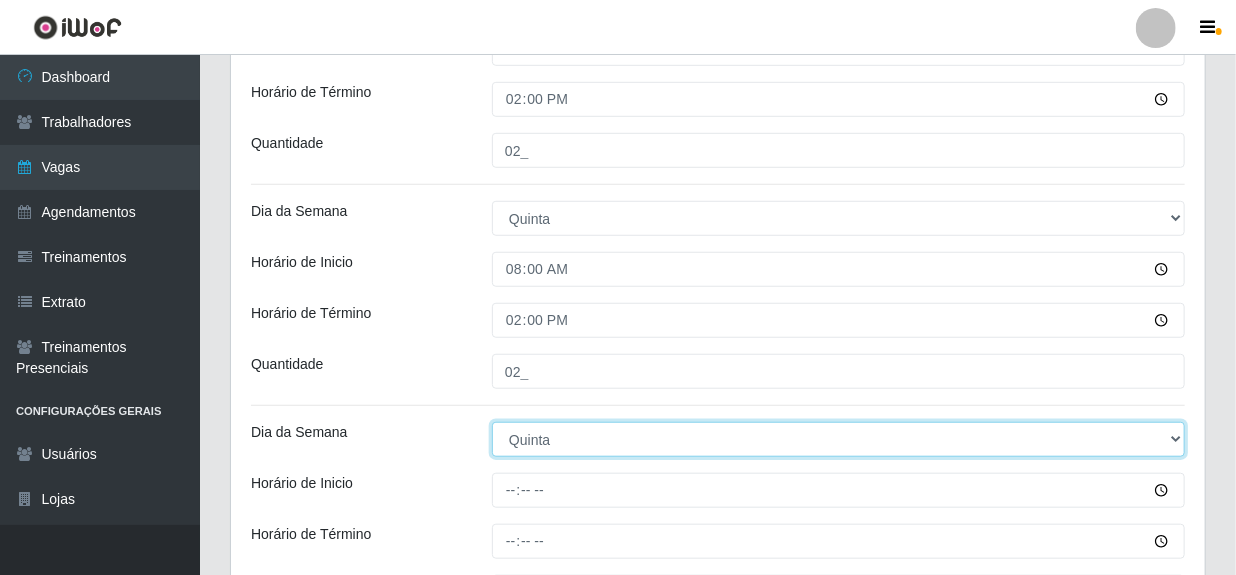 scroll, scrollTop: 636, scrollLeft: 0, axis: vertical 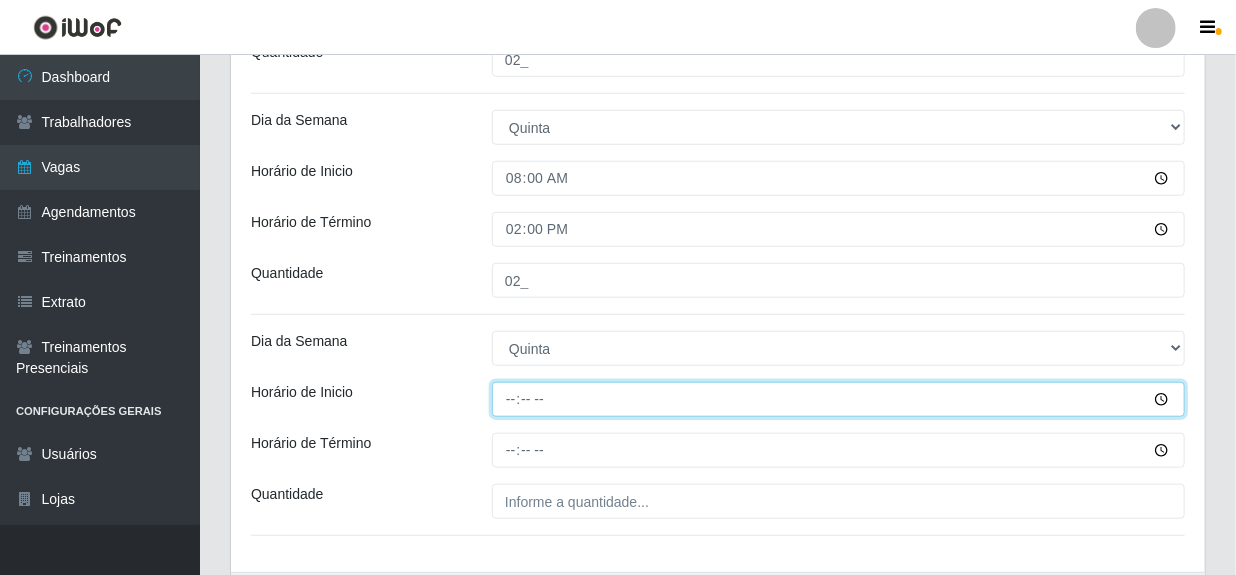 click on "Horário de Inicio" at bounding box center (838, 399) 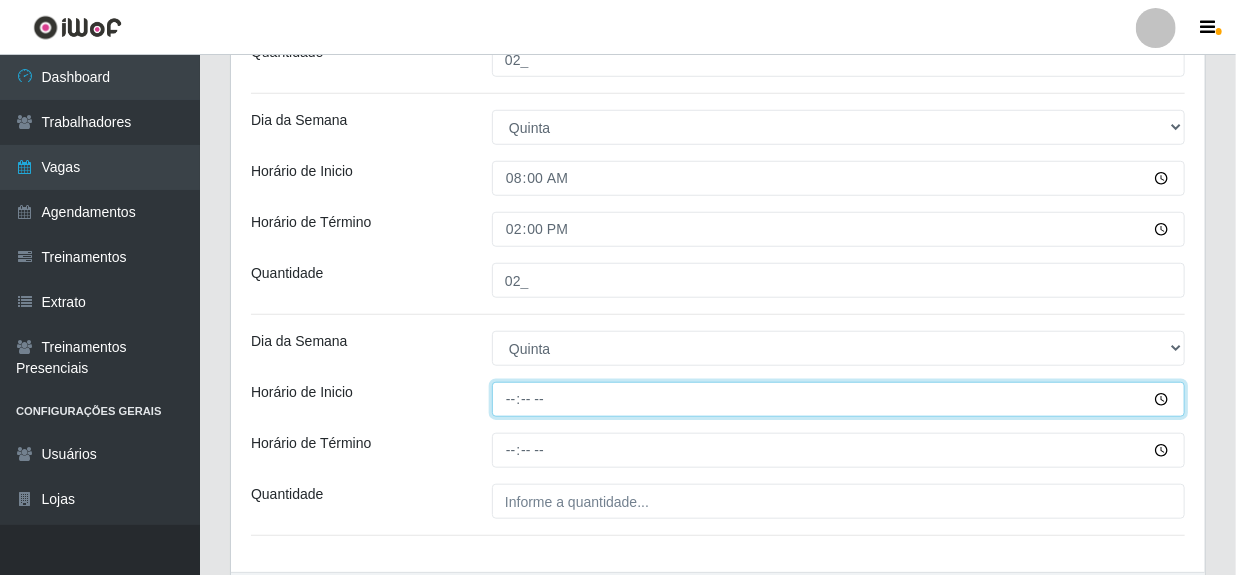 type on "08:00" 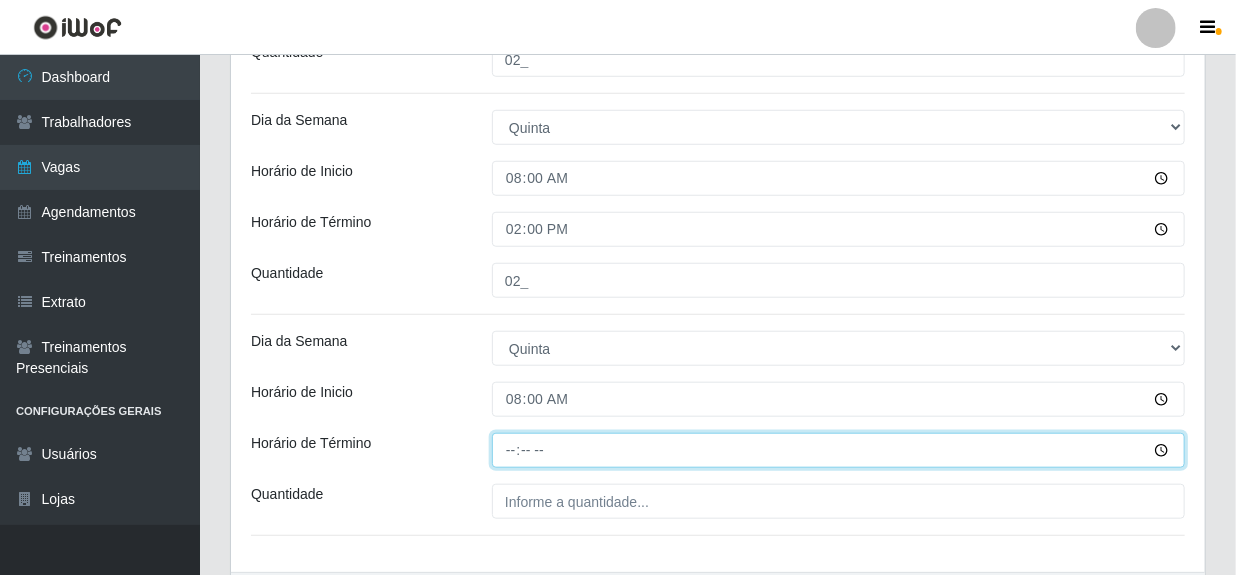 click on "Horário de Término" at bounding box center (838, 450) 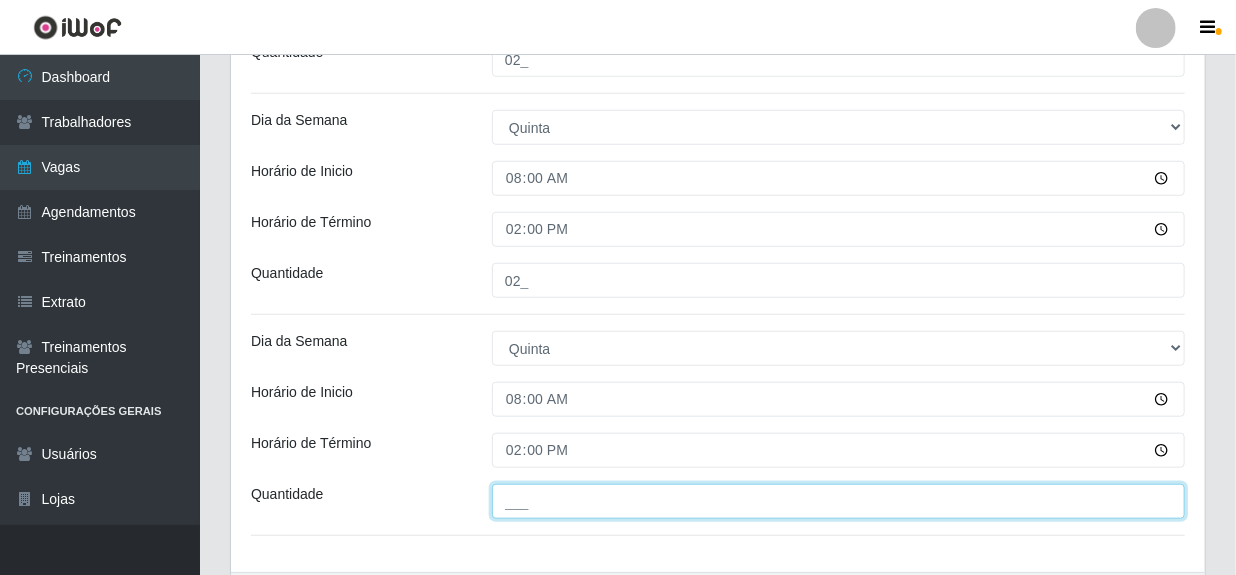 click on "___" at bounding box center [838, 501] 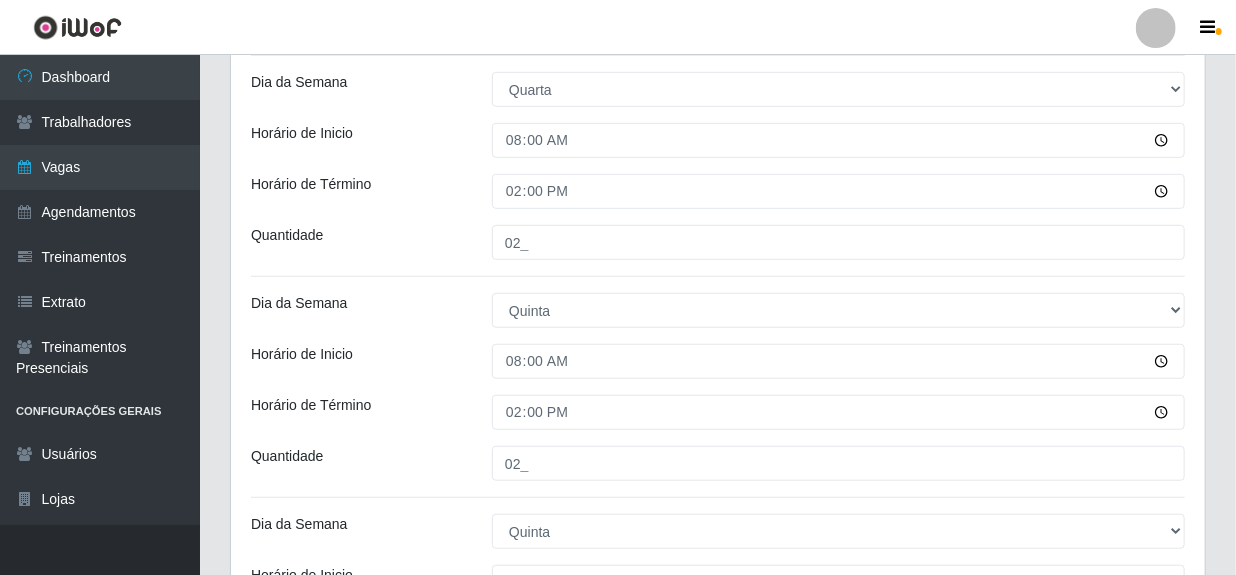scroll, scrollTop: 493, scrollLeft: 0, axis: vertical 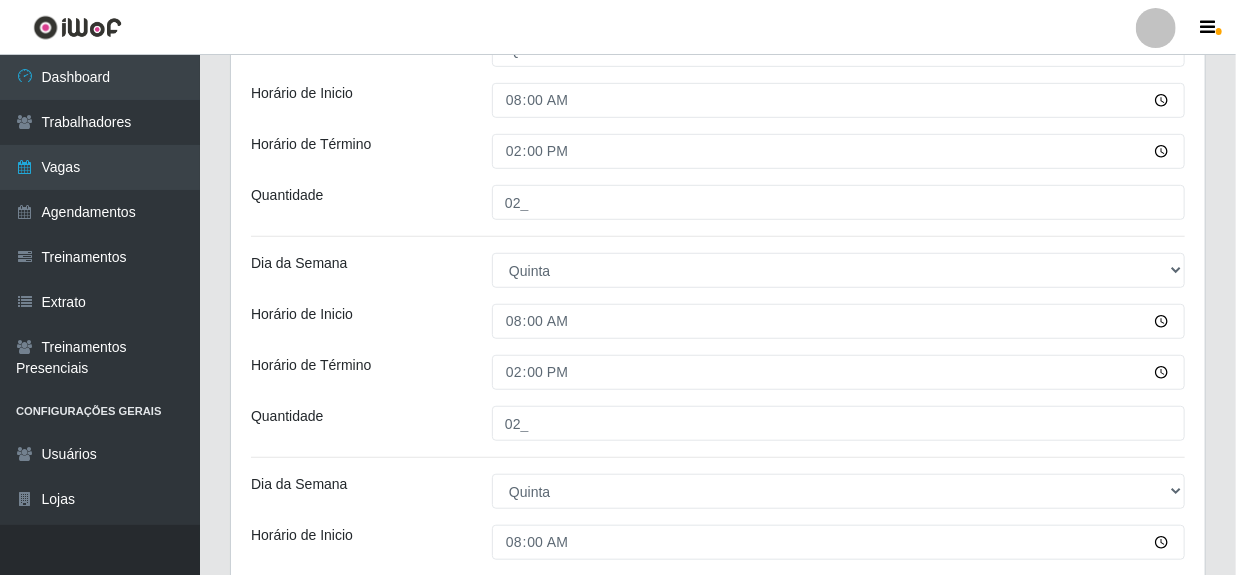 type on "2__" 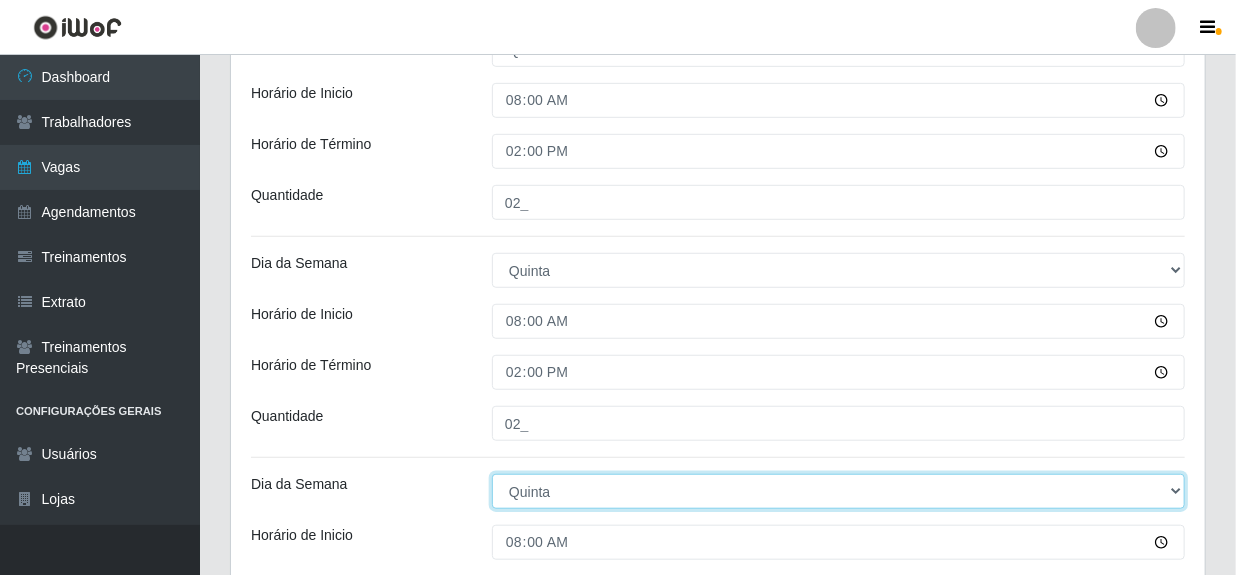 click on "[Selecione...] Segunda Terça Quarta Quinta Sexta Sábado Domingo" at bounding box center (838, 491) 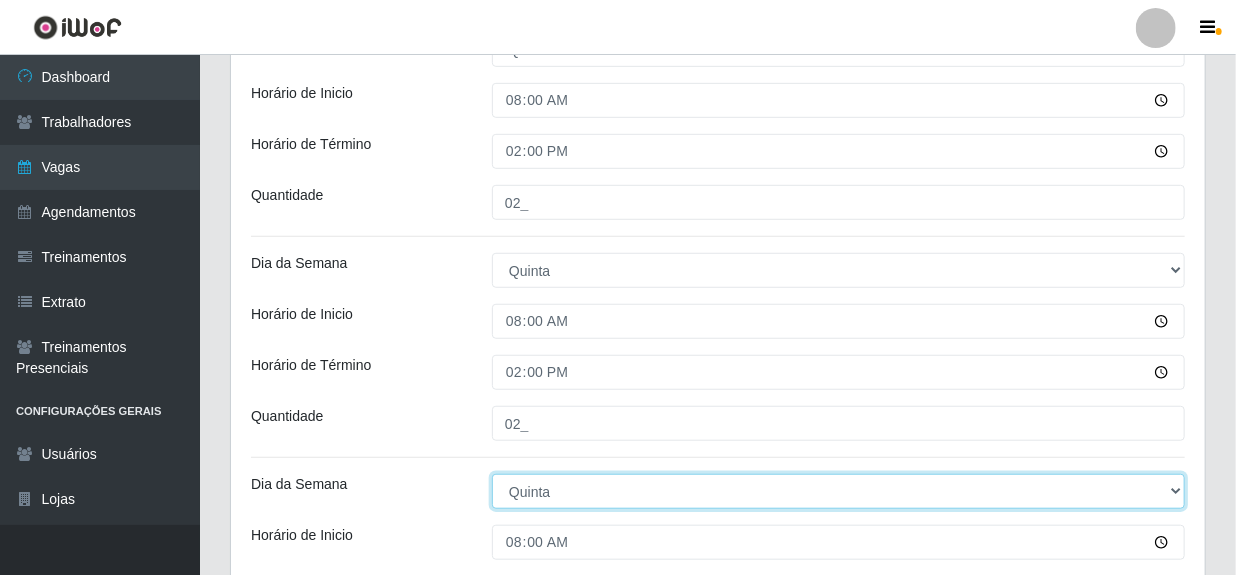 select on "5" 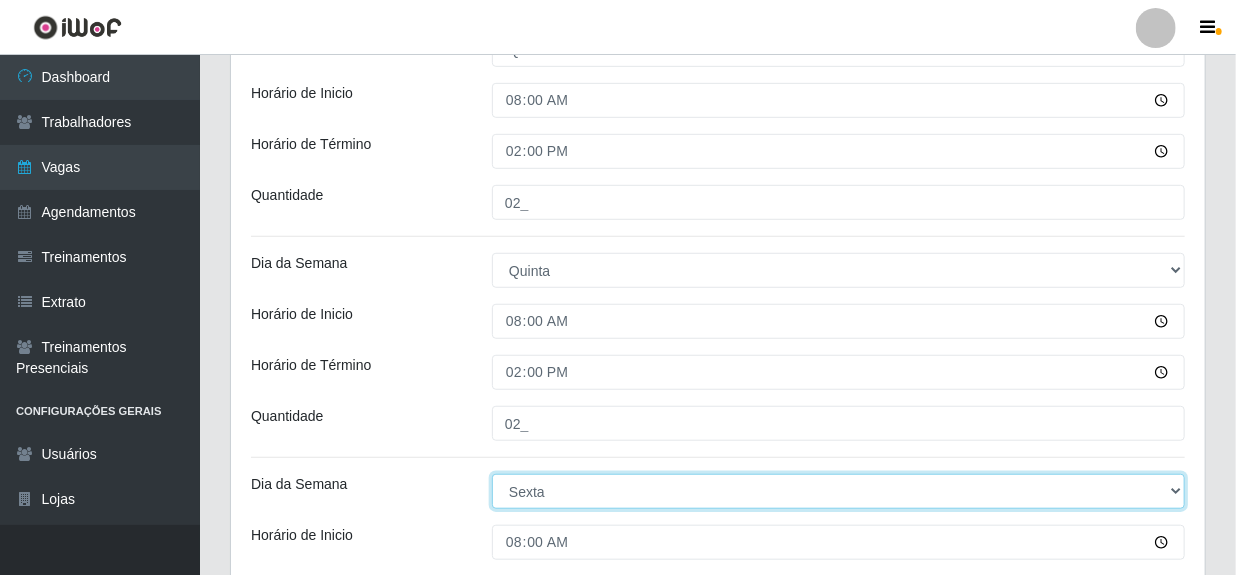 click on "[Selecione...] Segunda Terça Quarta Quinta Sexta Sábado Domingo" at bounding box center (838, 491) 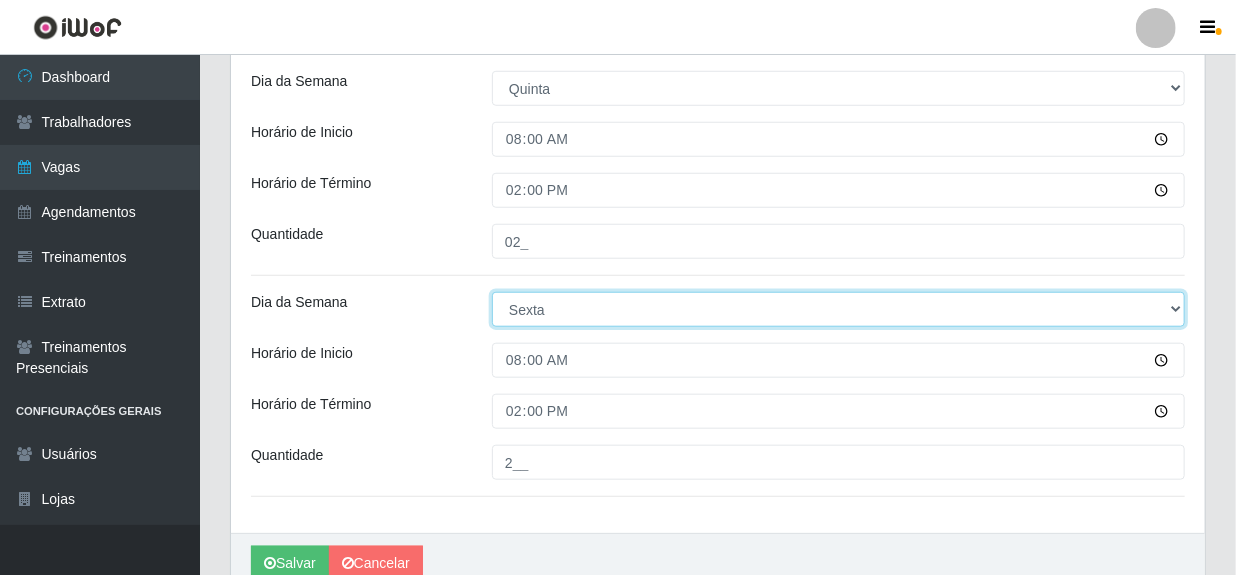 scroll, scrollTop: 766, scrollLeft: 0, axis: vertical 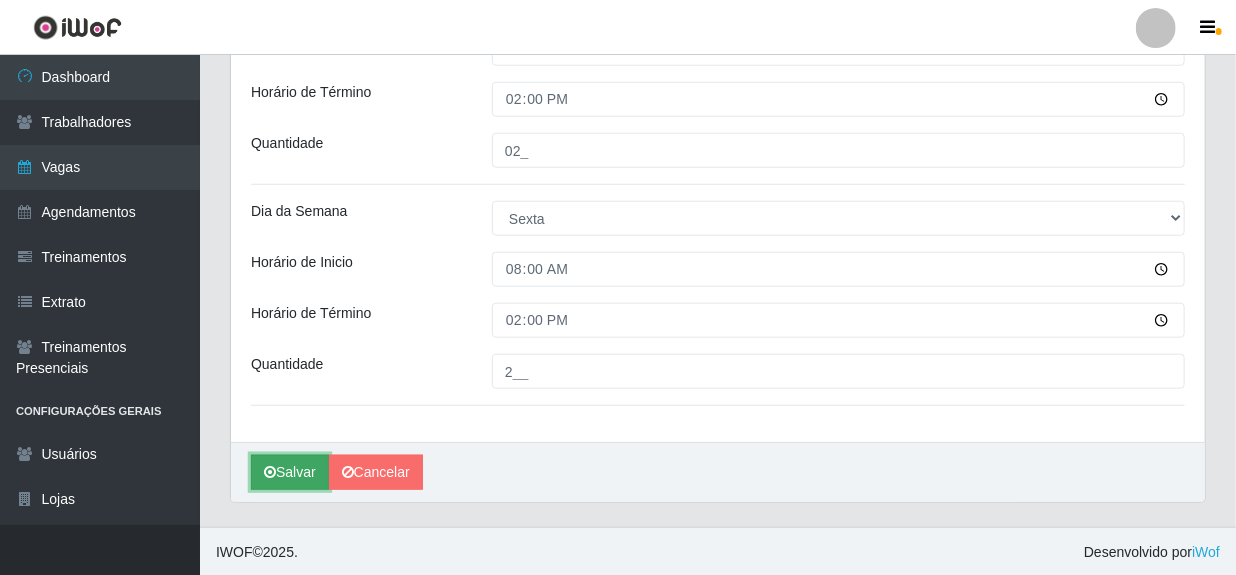 click on "Salvar" at bounding box center (290, 472) 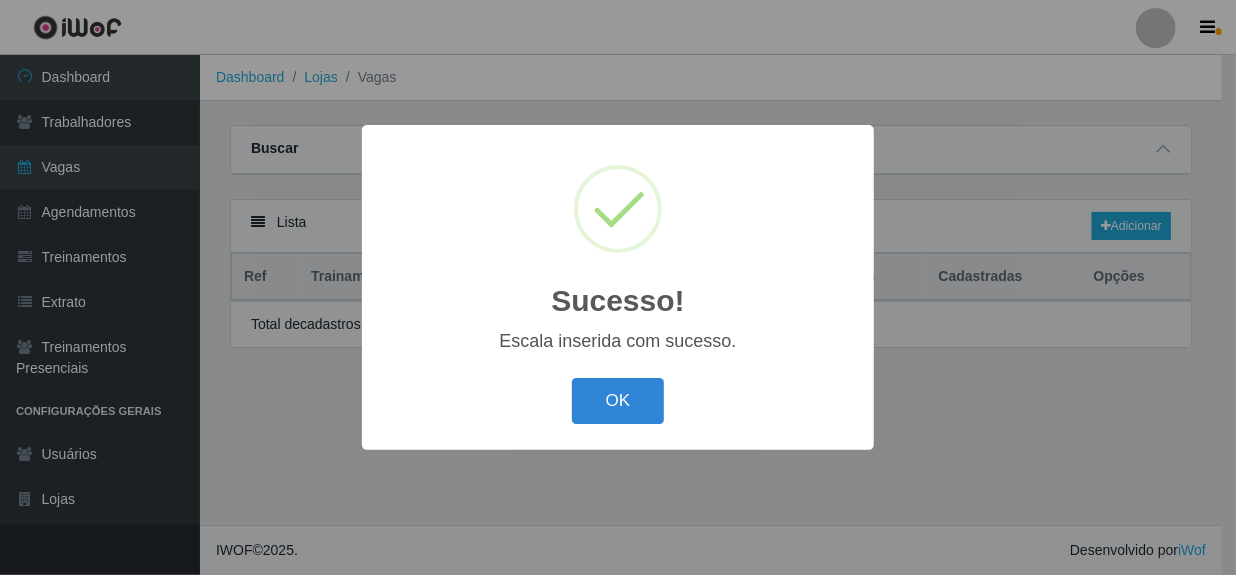 scroll, scrollTop: 0, scrollLeft: 0, axis: both 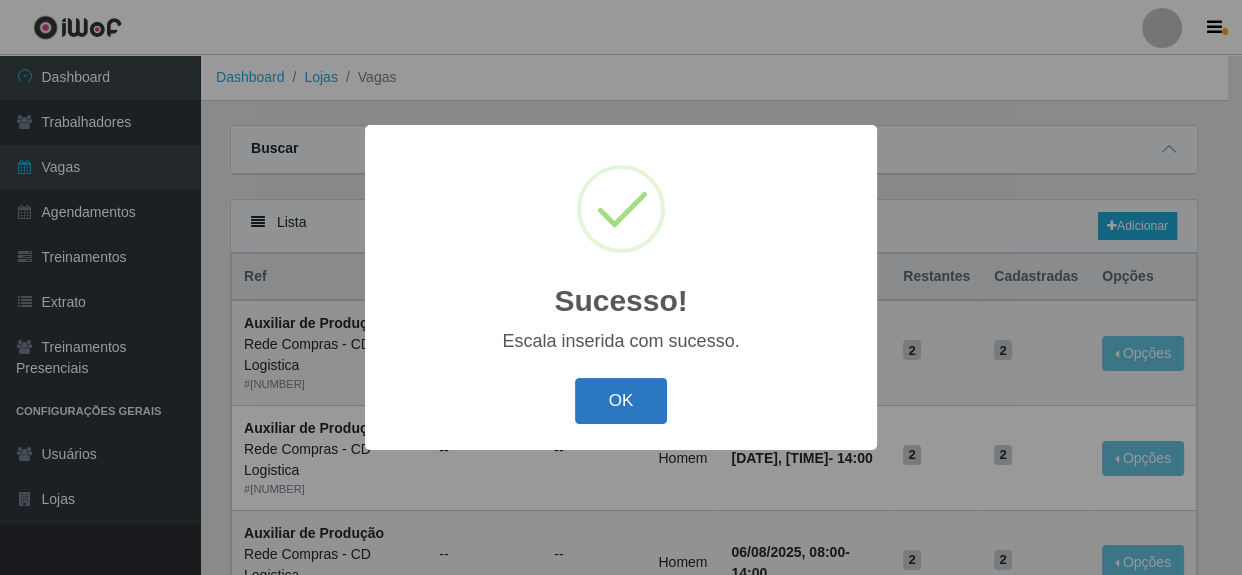 click on "OK" at bounding box center [621, 401] 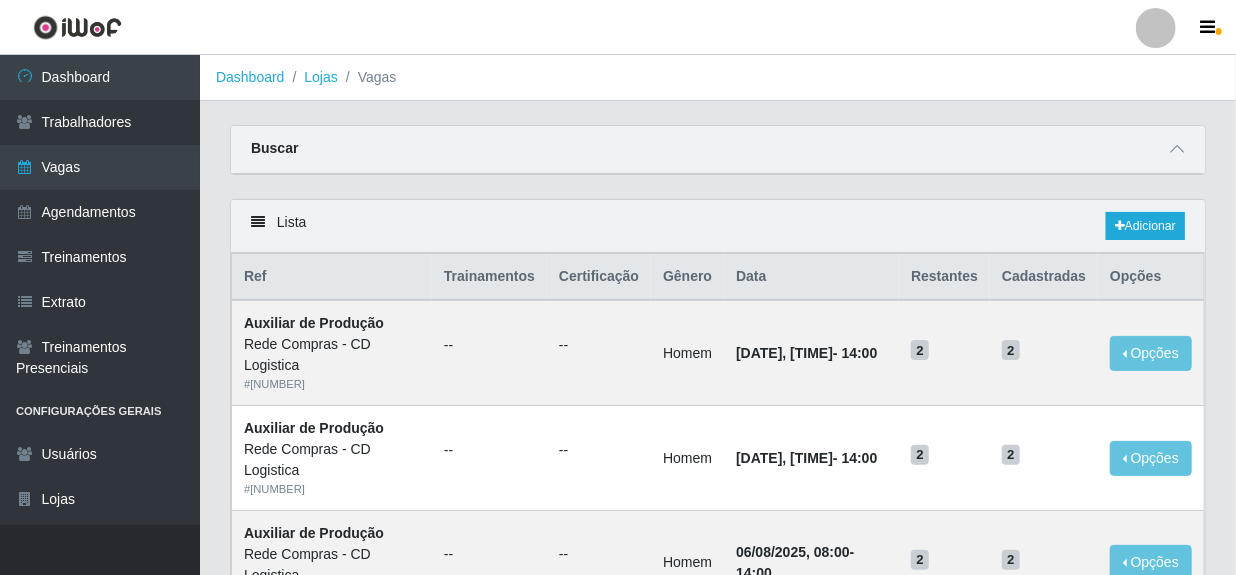 scroll, scrollTop: 0, scrollLeft: 0, axis: both 